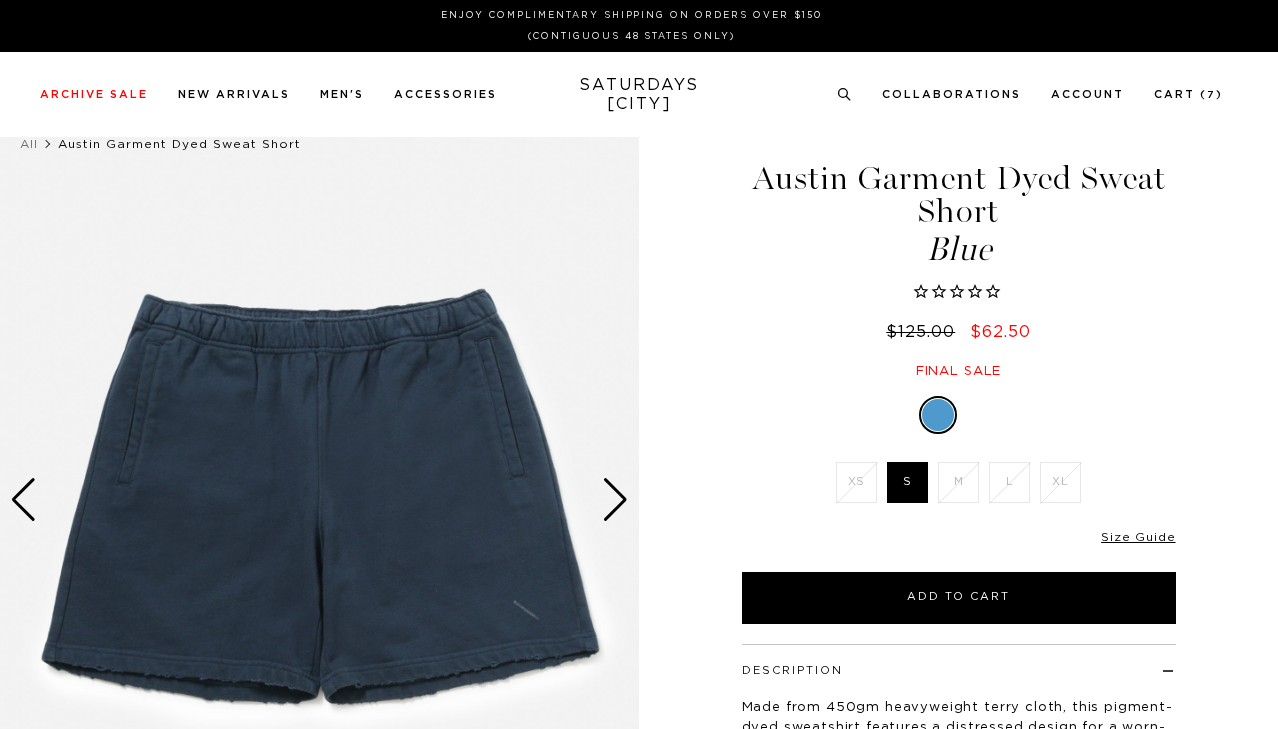 scroll, scrollTop: 0, scrollLeft: 0, axis: both 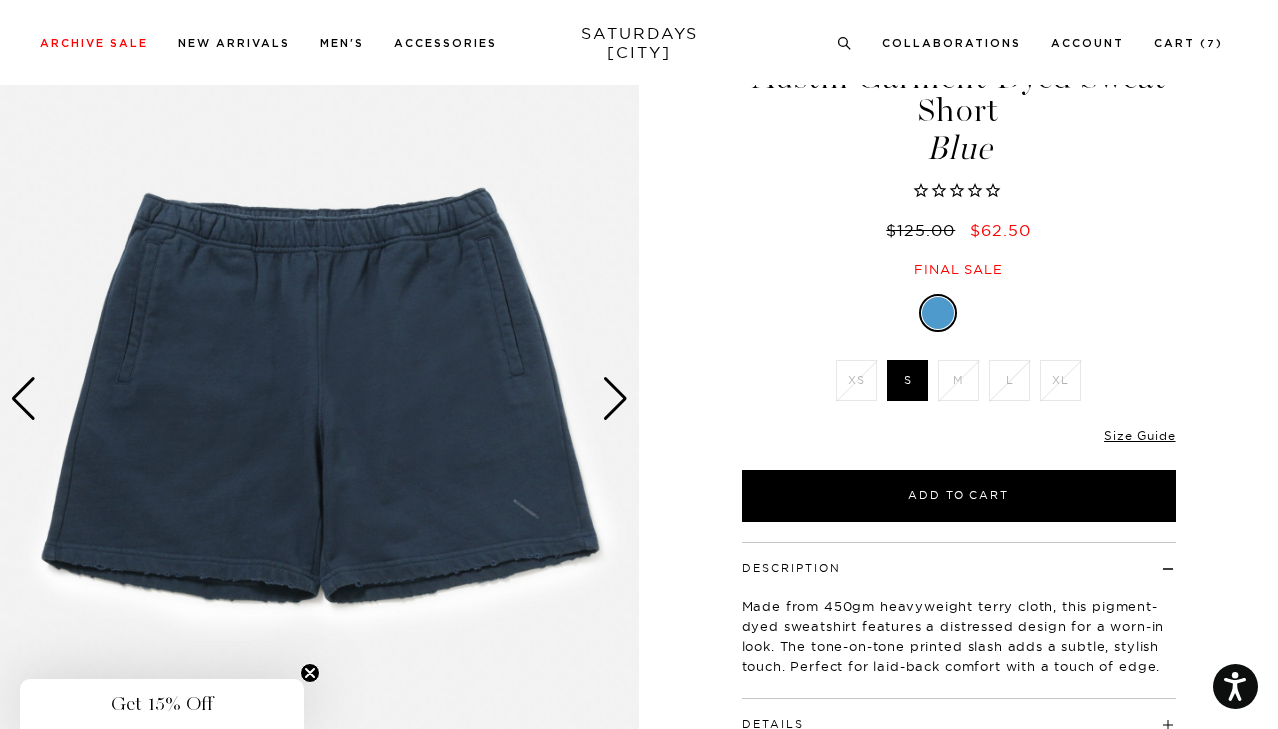 click at bounding box center (615, 399) 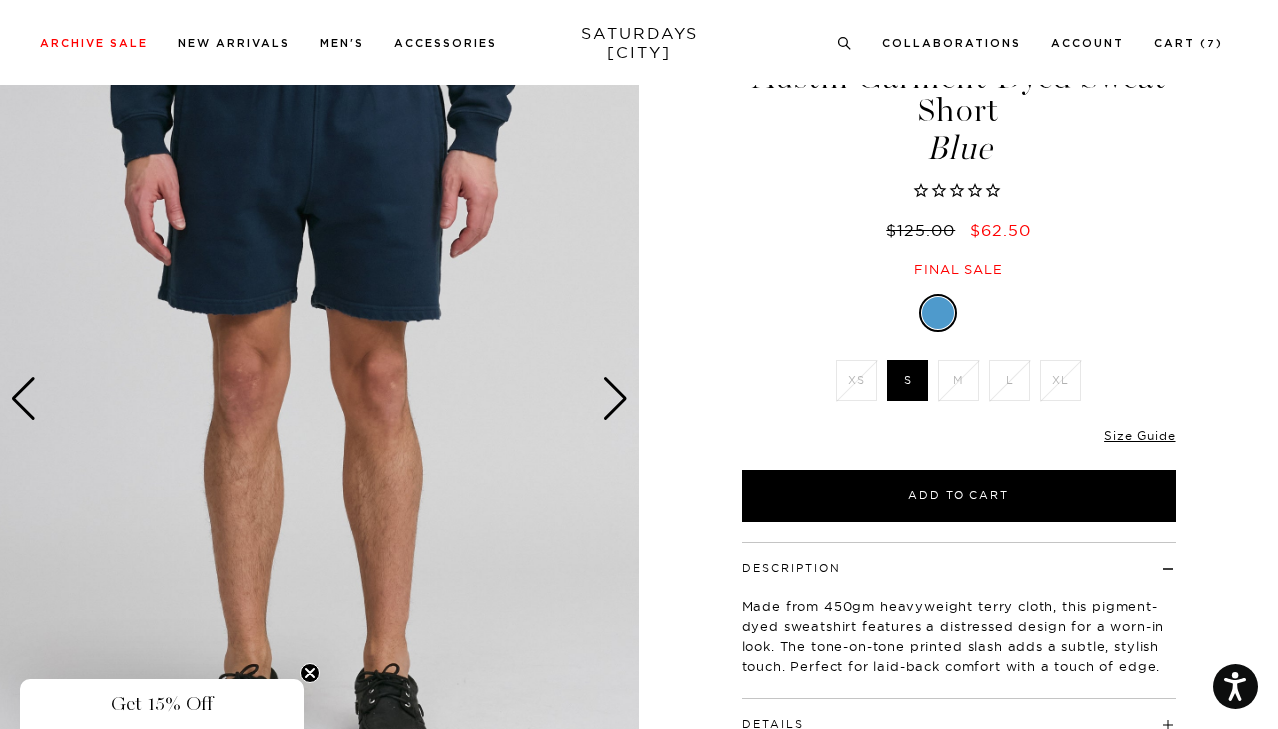 click at bounding box center [615, 399] 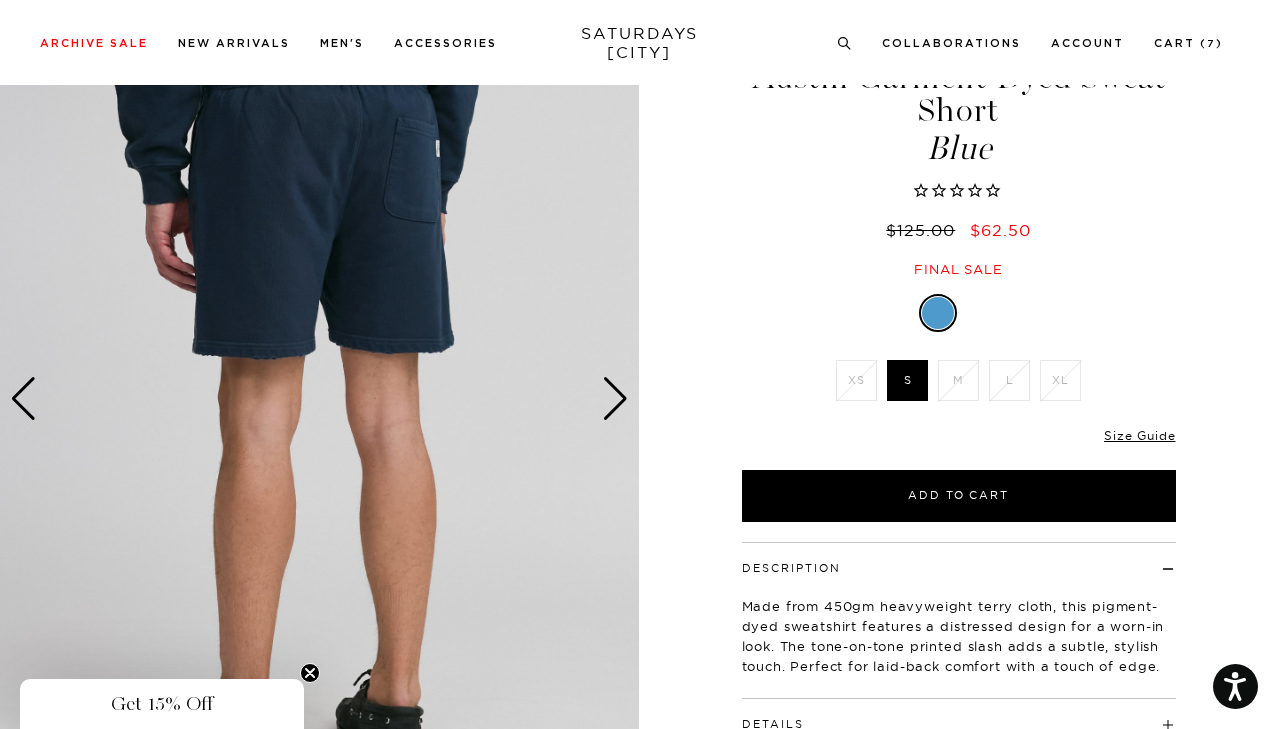 click at bounding box center [615, 399] 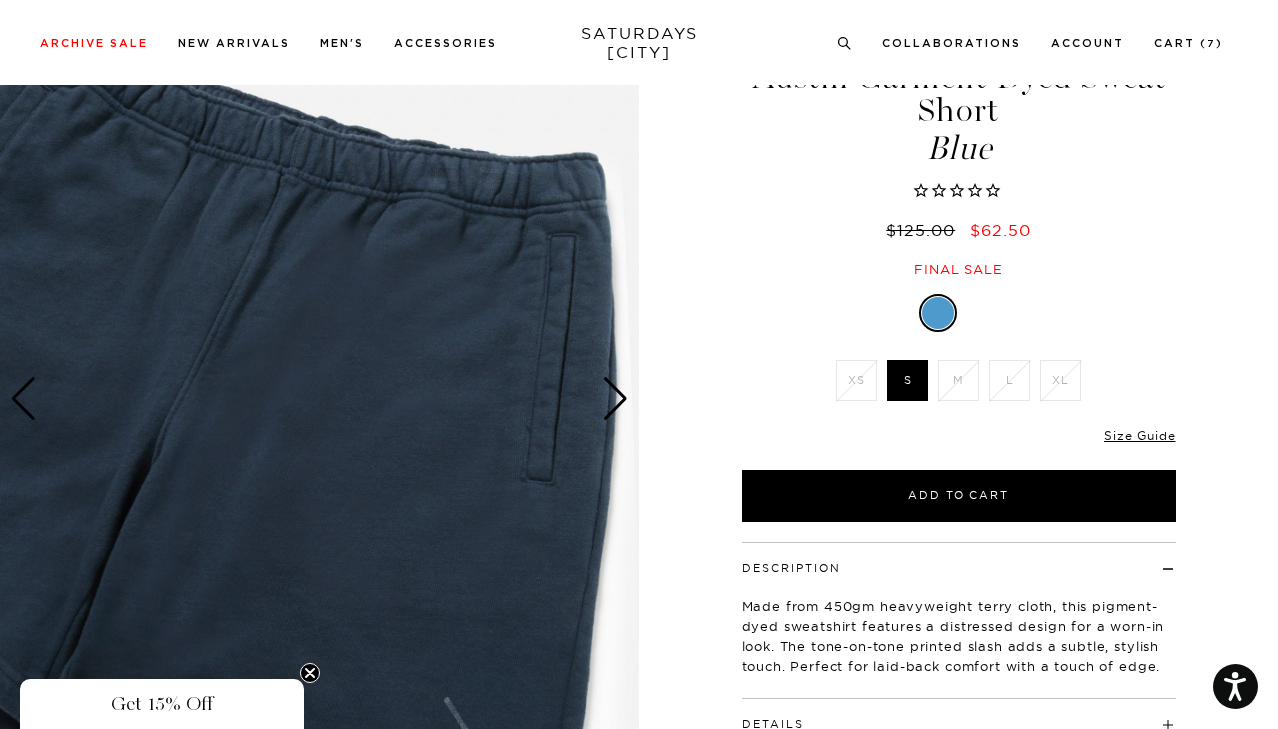 click at bounding box center (615, 399) 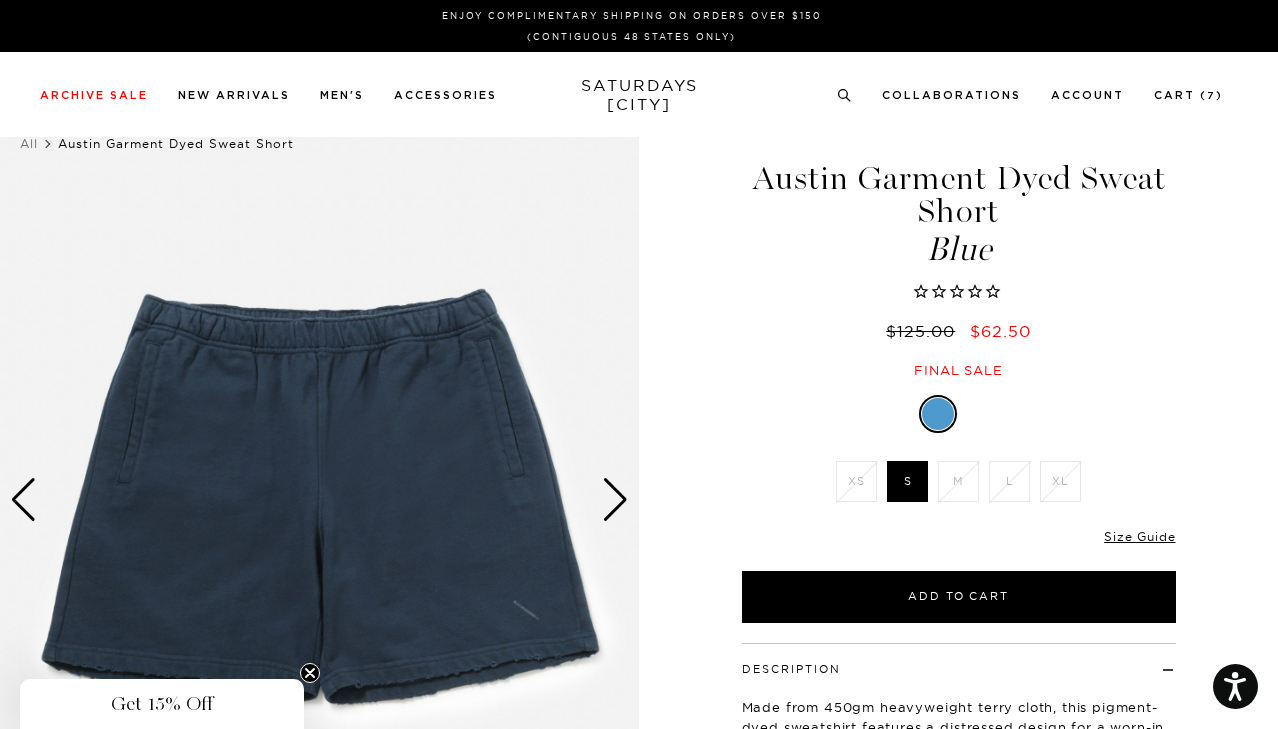 scroll, scrollTop: 0, scrollLeft: 0, axis: both 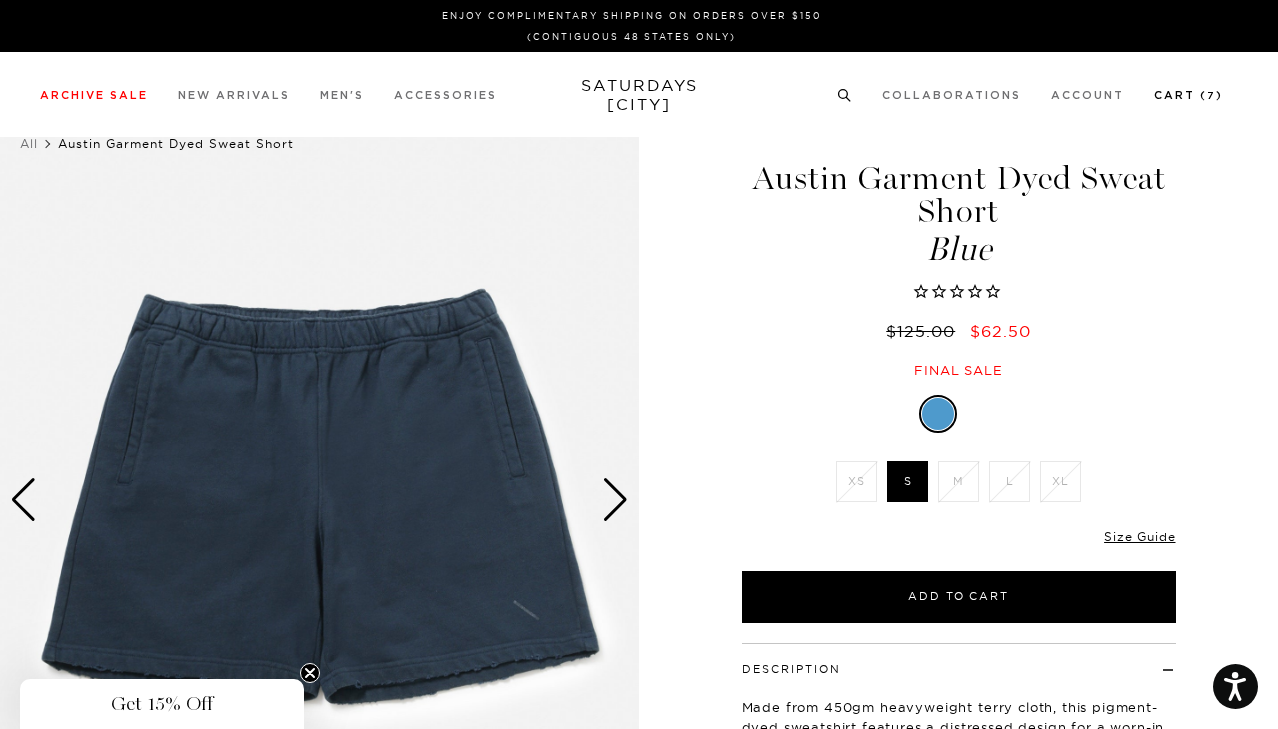 click on "Cart ( 7 )" at bounding box center (1188, 95) 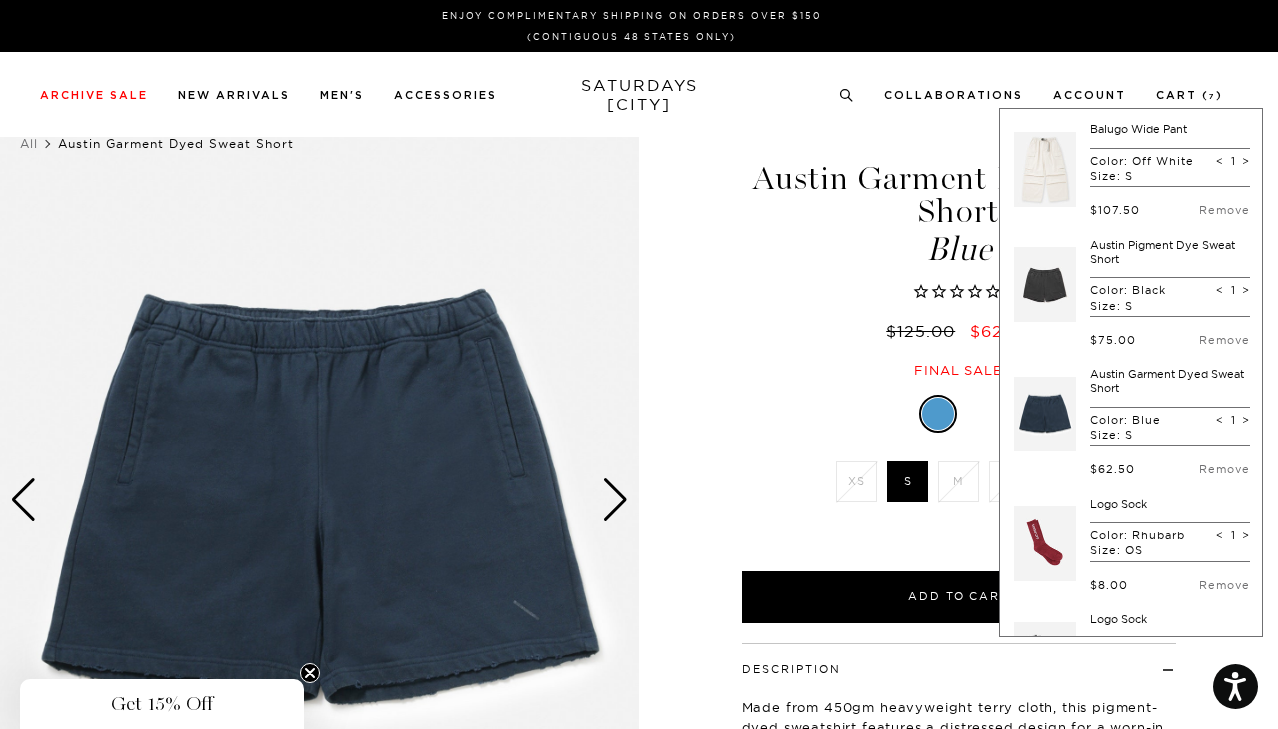 click at bounding box center (1045, 285) 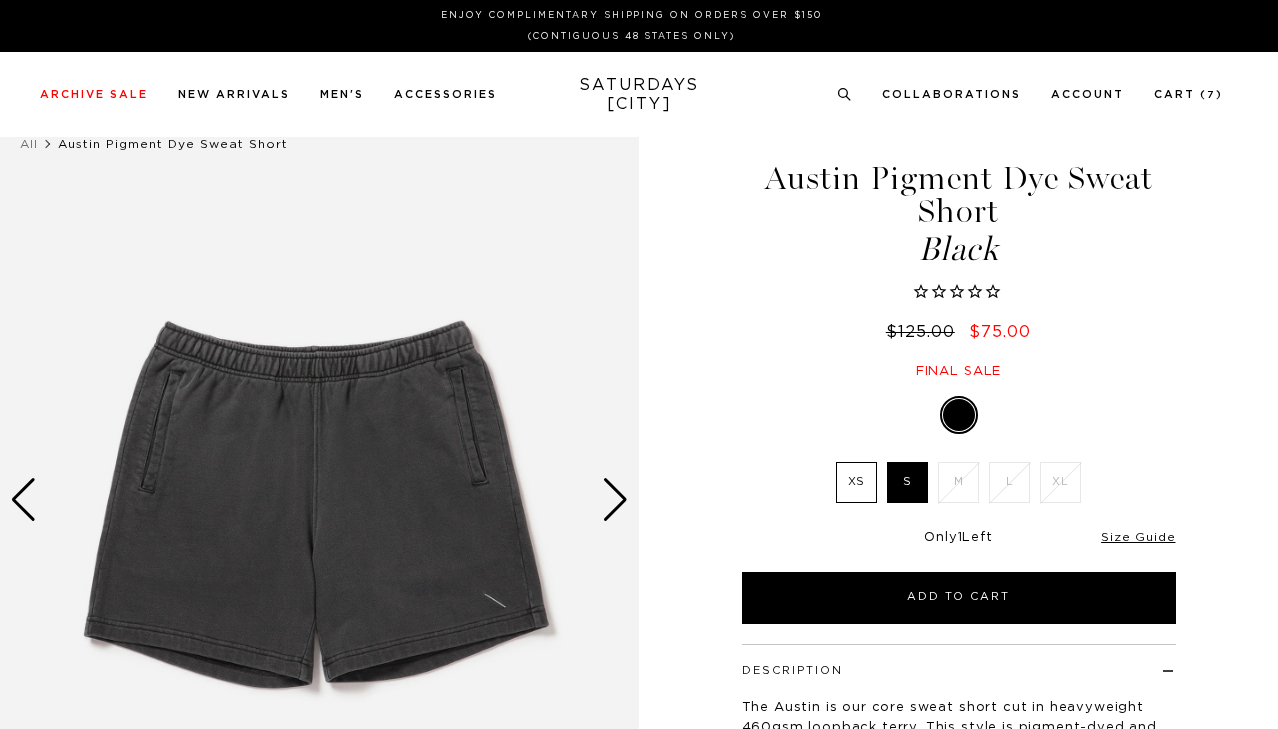 scroll, scrollTop: 0, scrollLeft: 0, axis: both 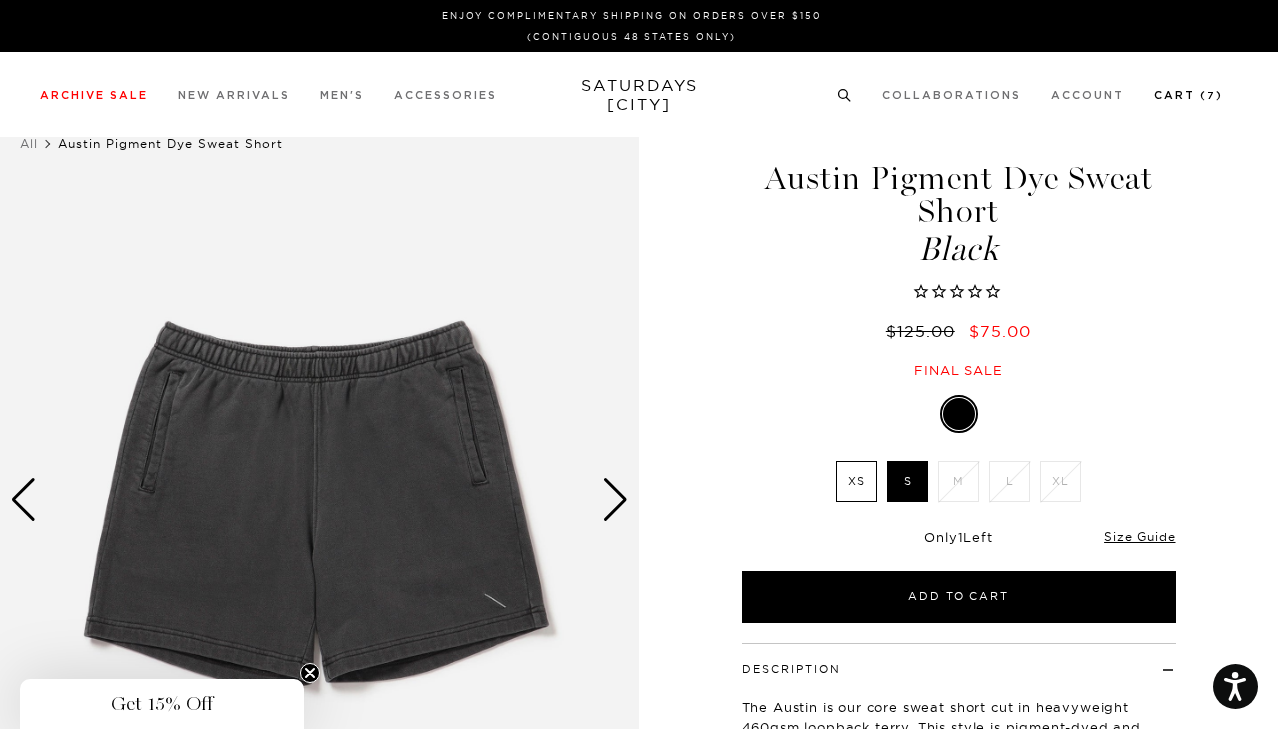 click on "7" at bounding box center (1211, 96) 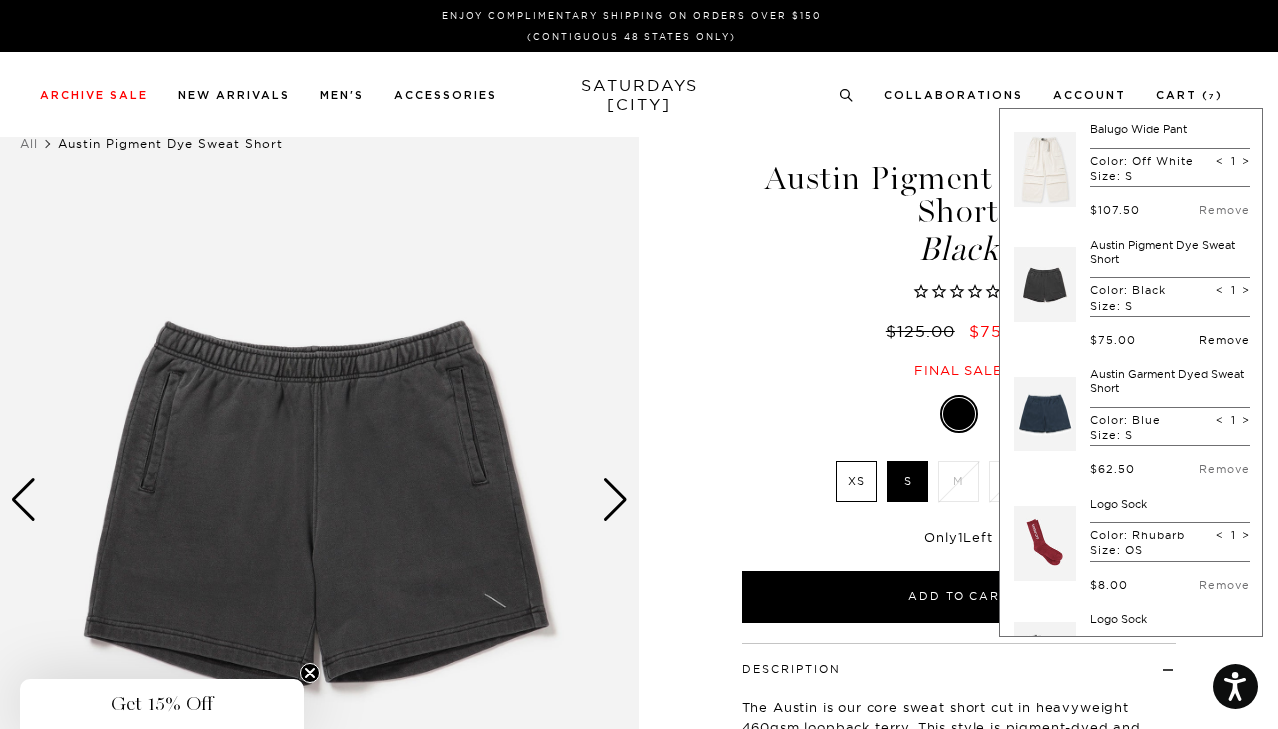 click on "Remove" at bounding box center [1224, 340] 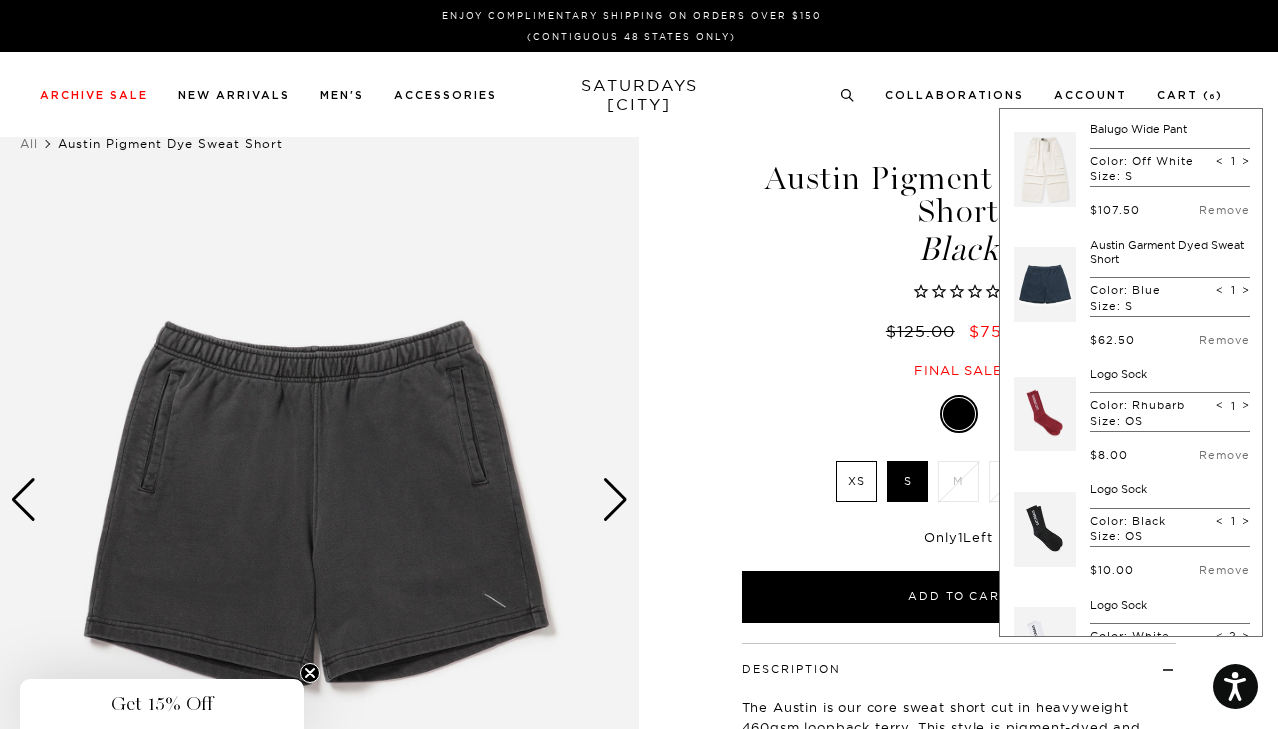 scroll, scrollTop: 0, scrollLeft: 0, axis: both 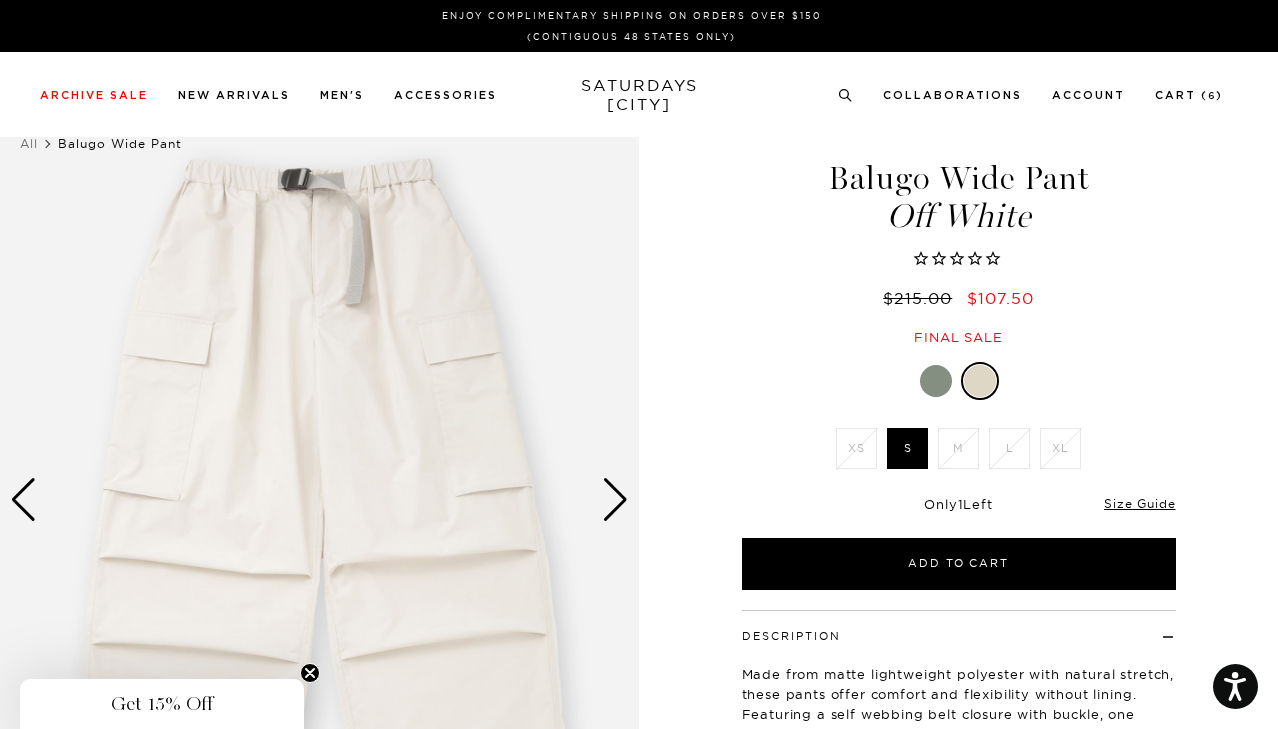 click at bounding box center [615, 500] 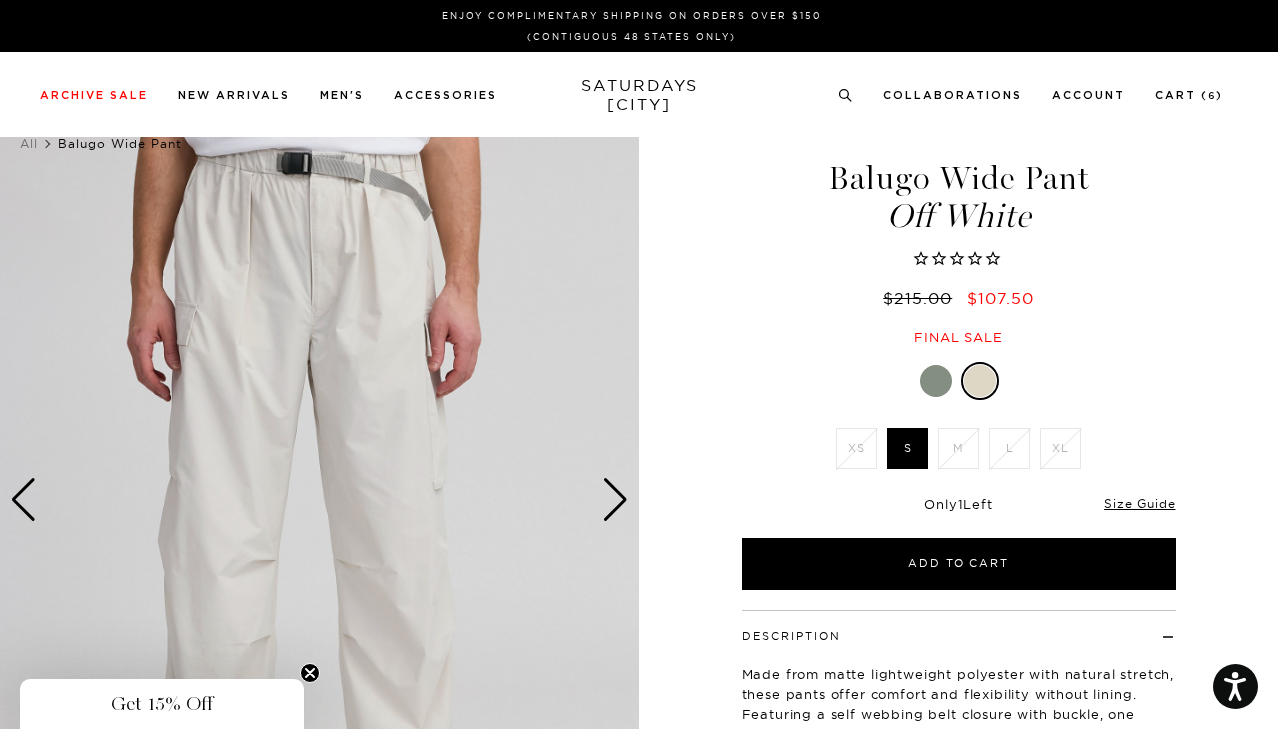 click at bounding box center [615, 500] 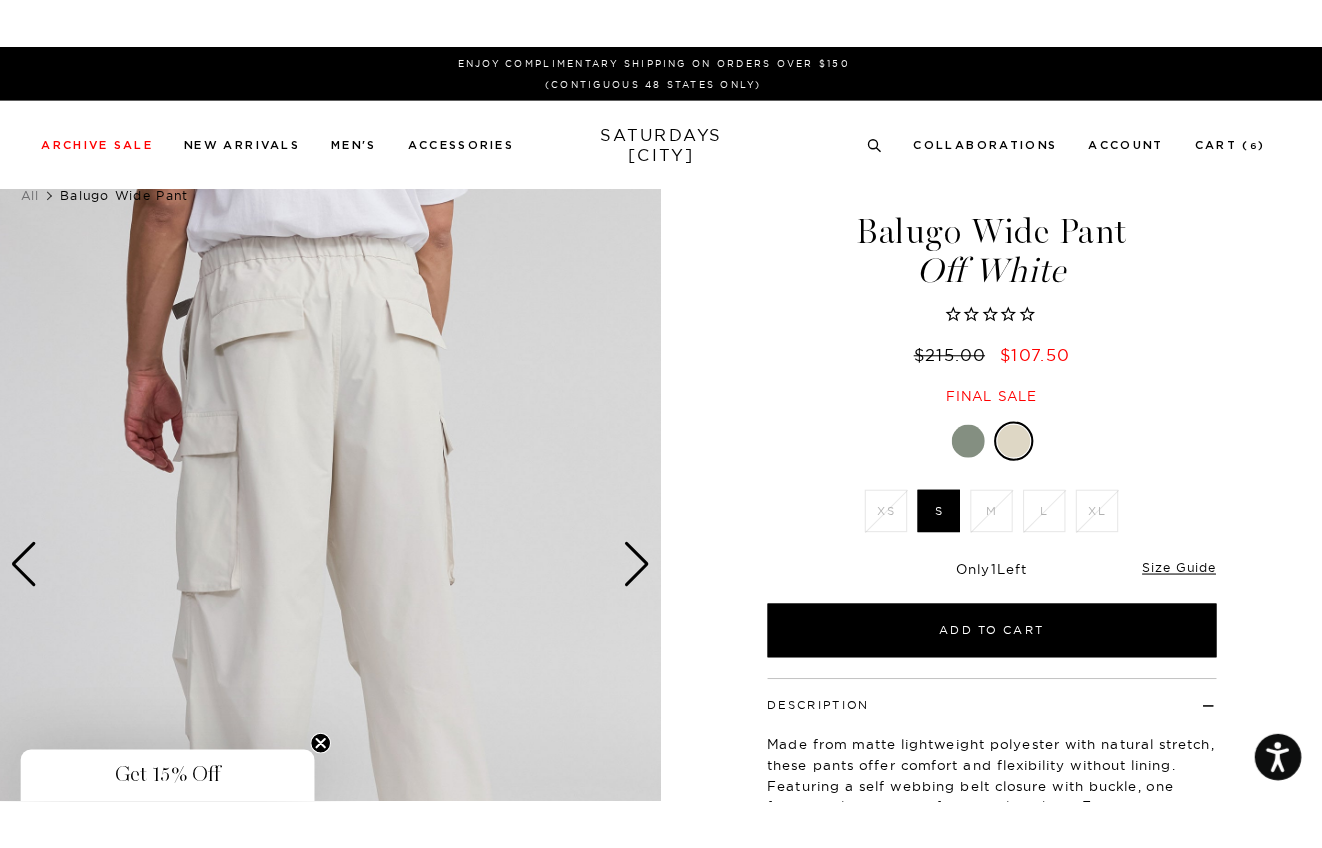 scroll, scrollTop: 0, scrollLeft: 12, axis: horizontal 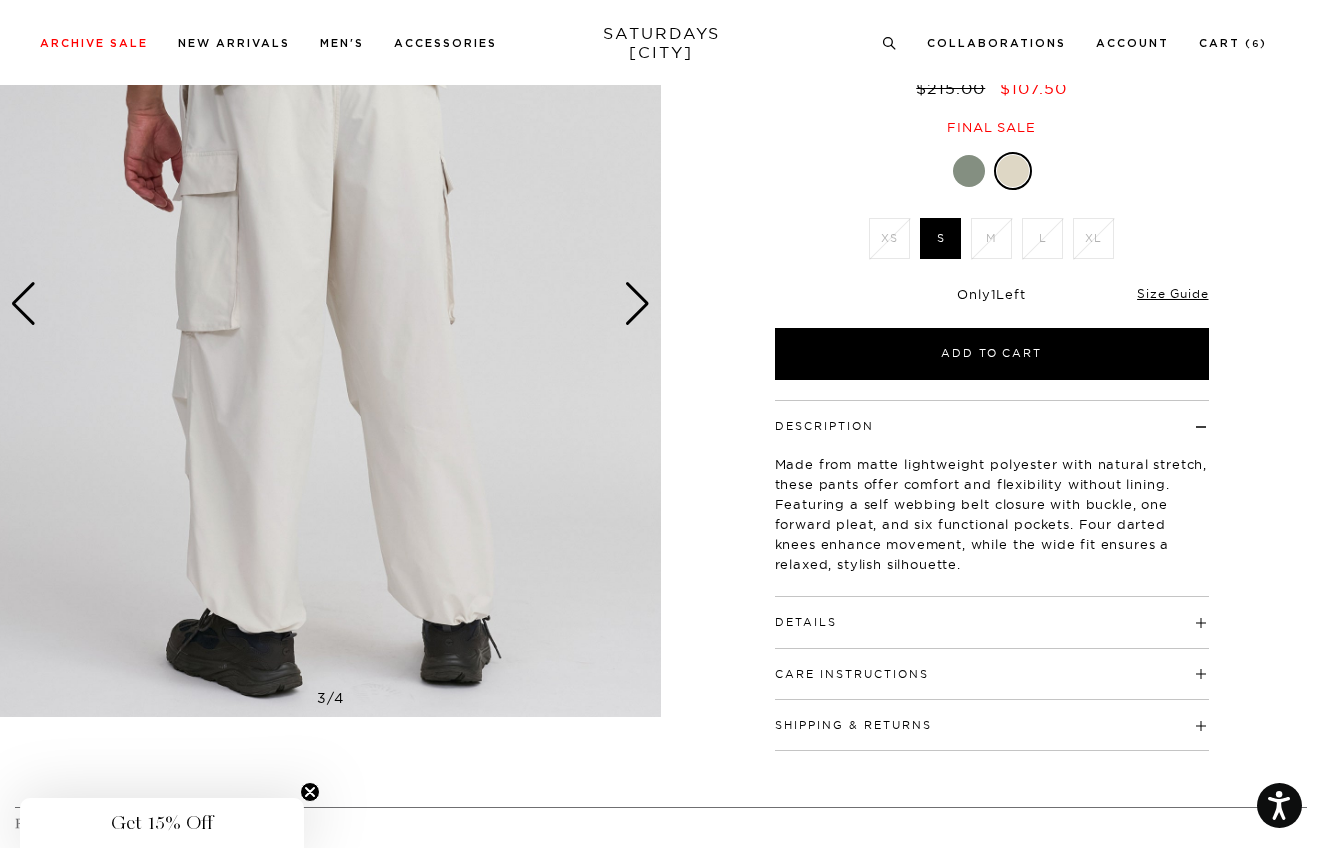 click at bounding box center [637, 304] 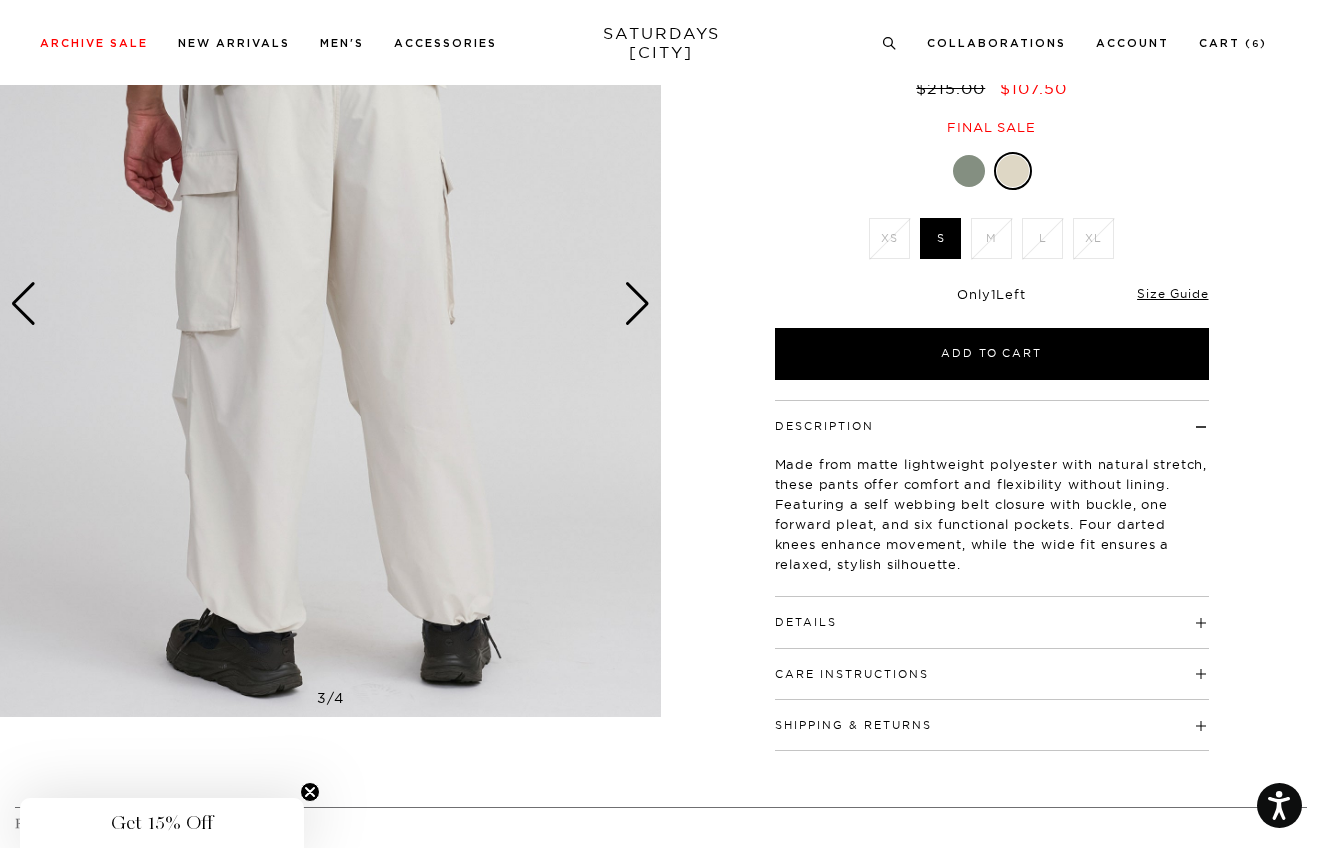 click at bounding box center [637, 304] 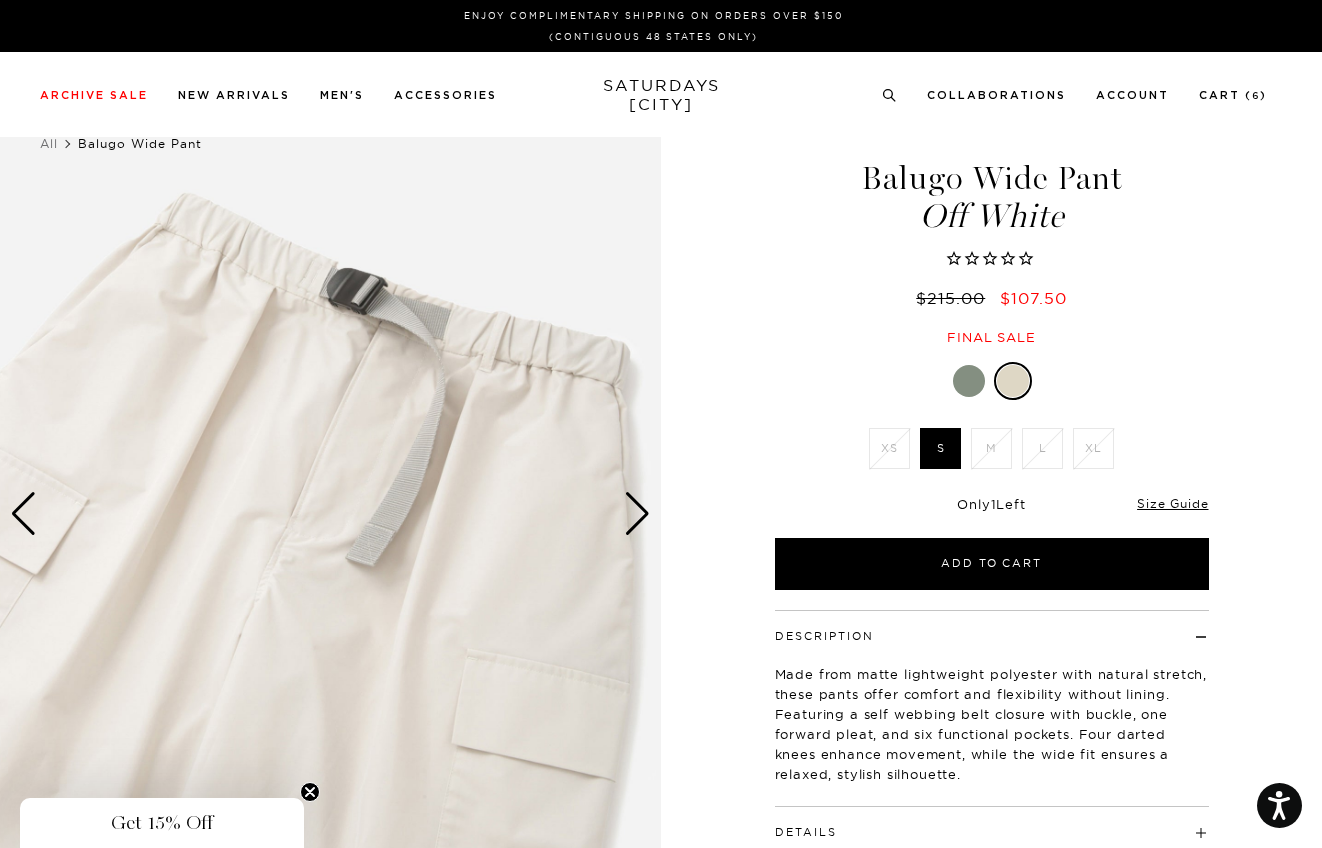 scroll, scrollTop: 0, scrollLeft: 12, axis: horizontal 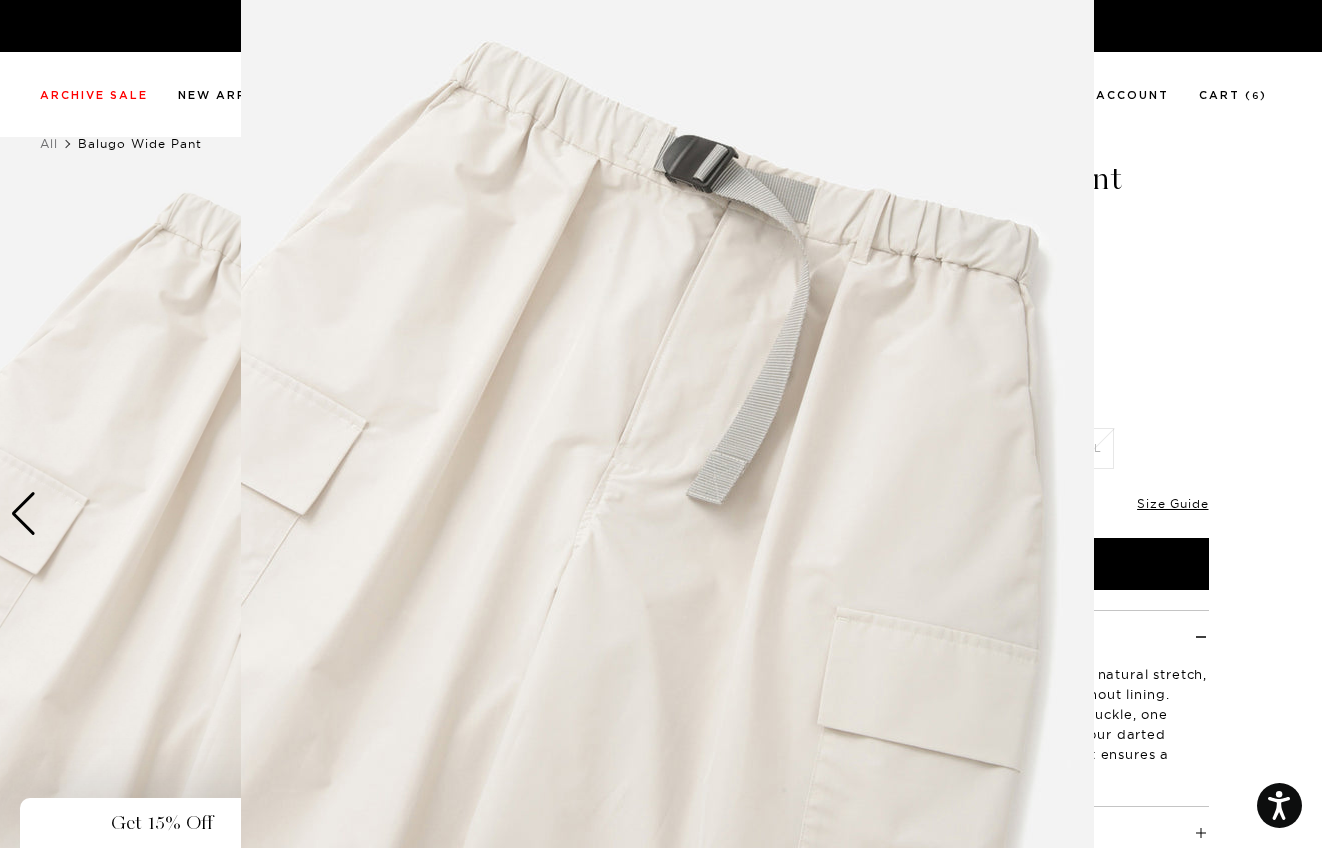 click at bounding box center (667, 440) 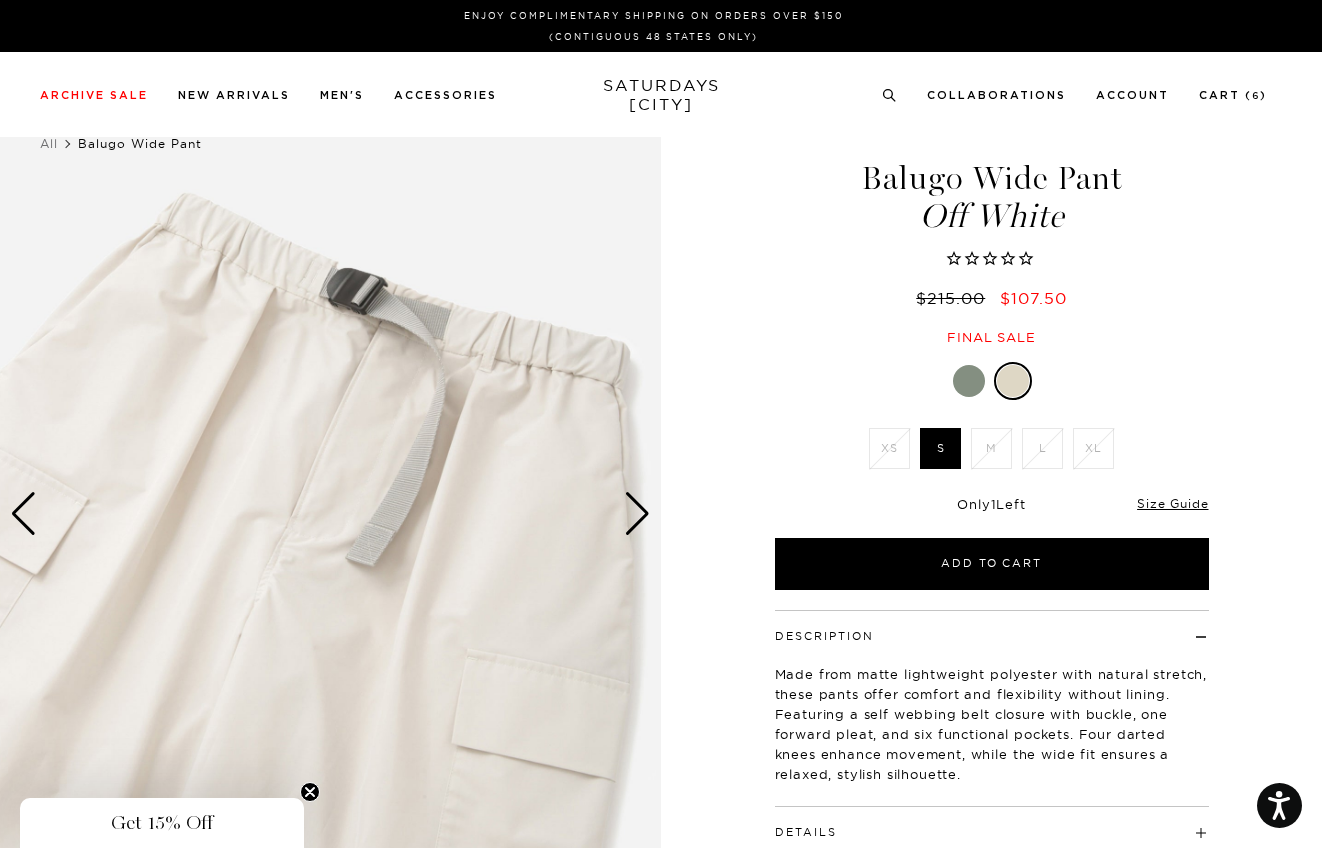 click at bounding box center (969, 381) 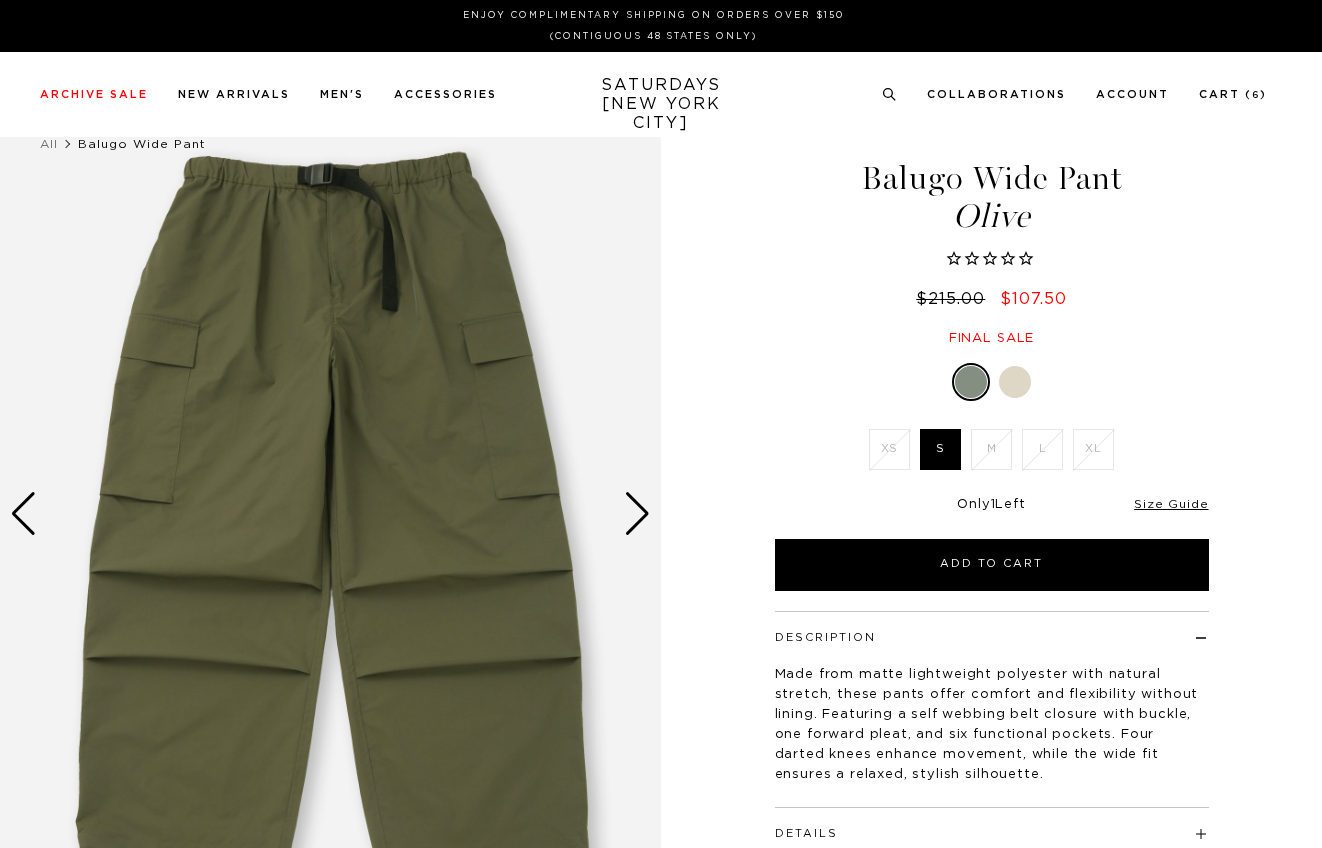 scroll, scrollTop: 0, scrollLeft: 0, axis: both 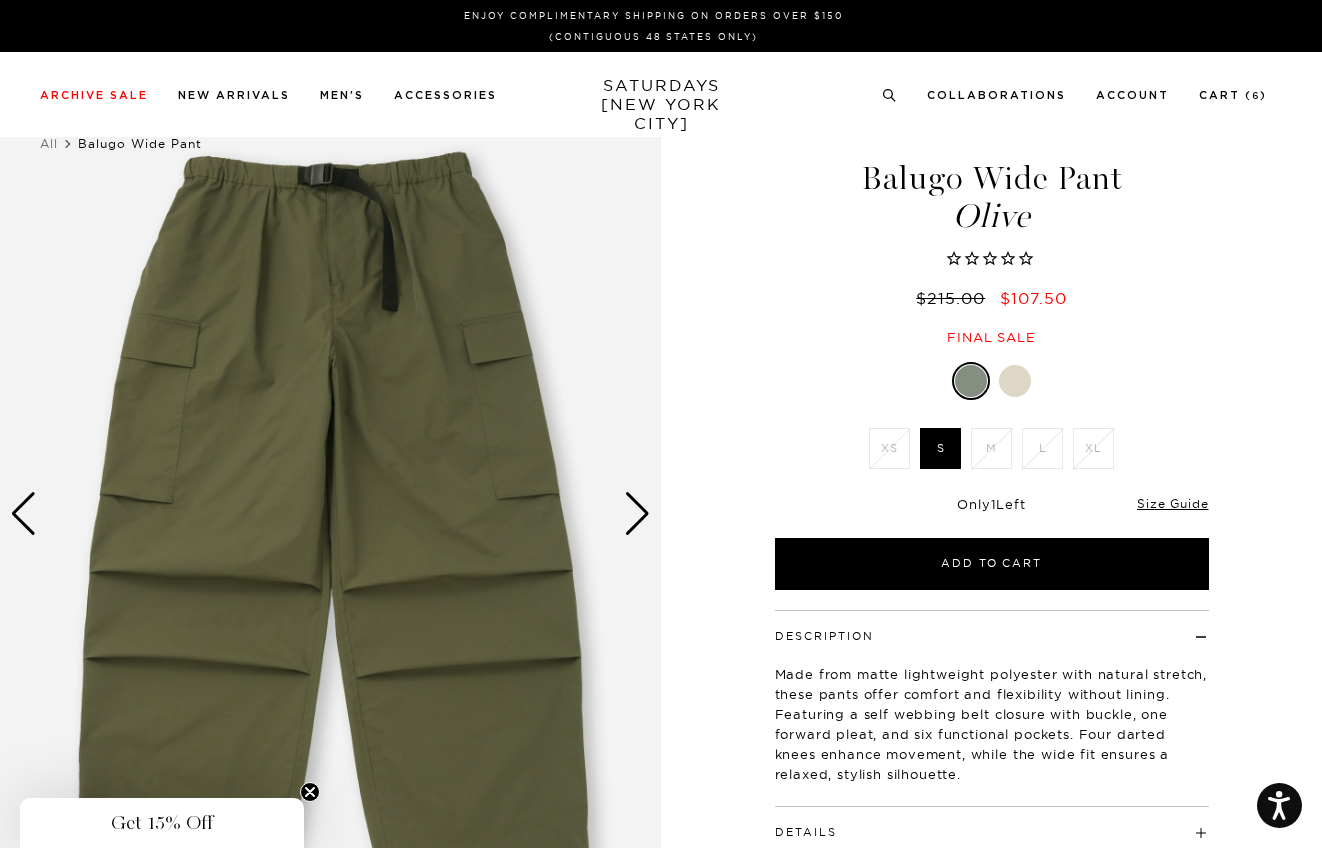click at bounding box center (637, 514) 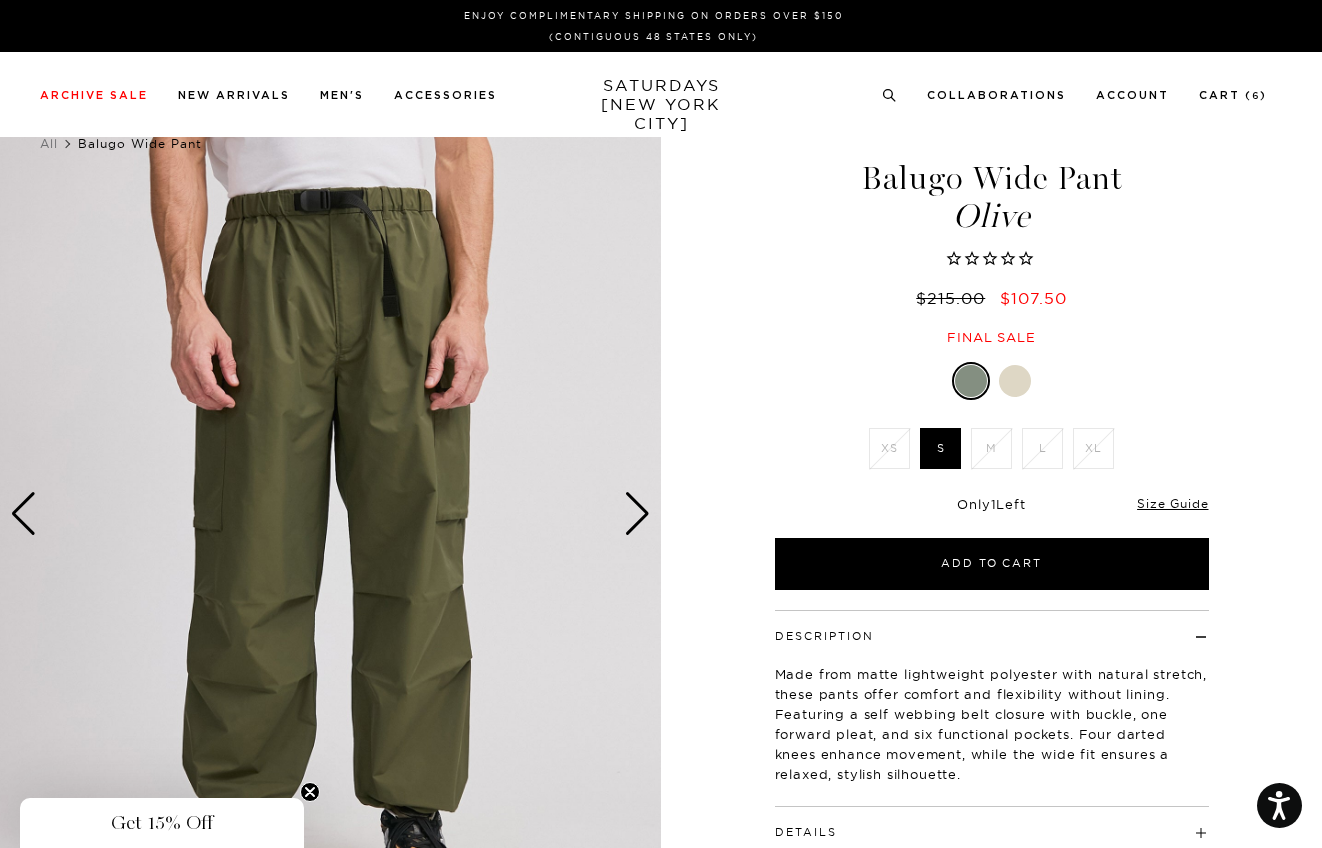 click at bounding box center (637, 514) 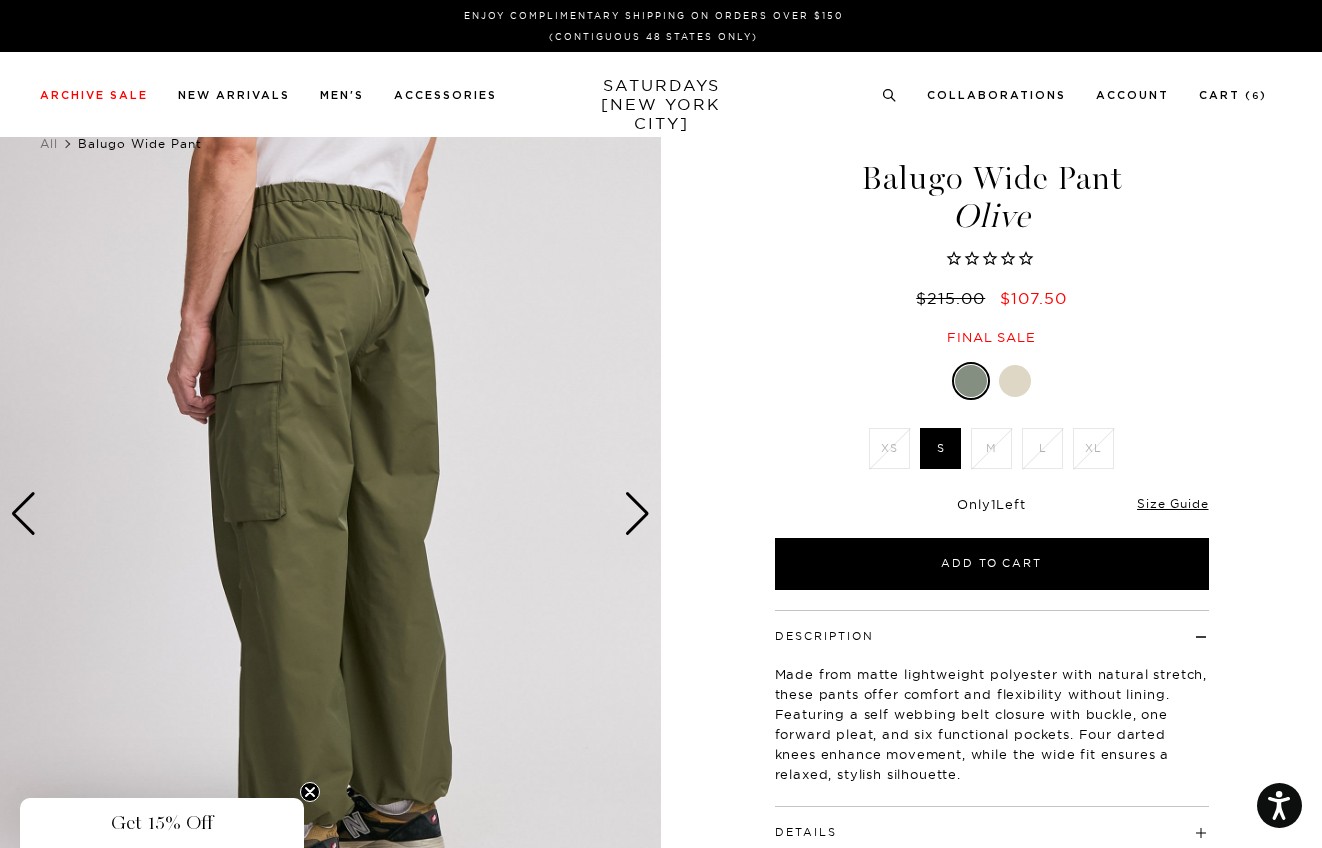 click at bounding box center (637, 514) 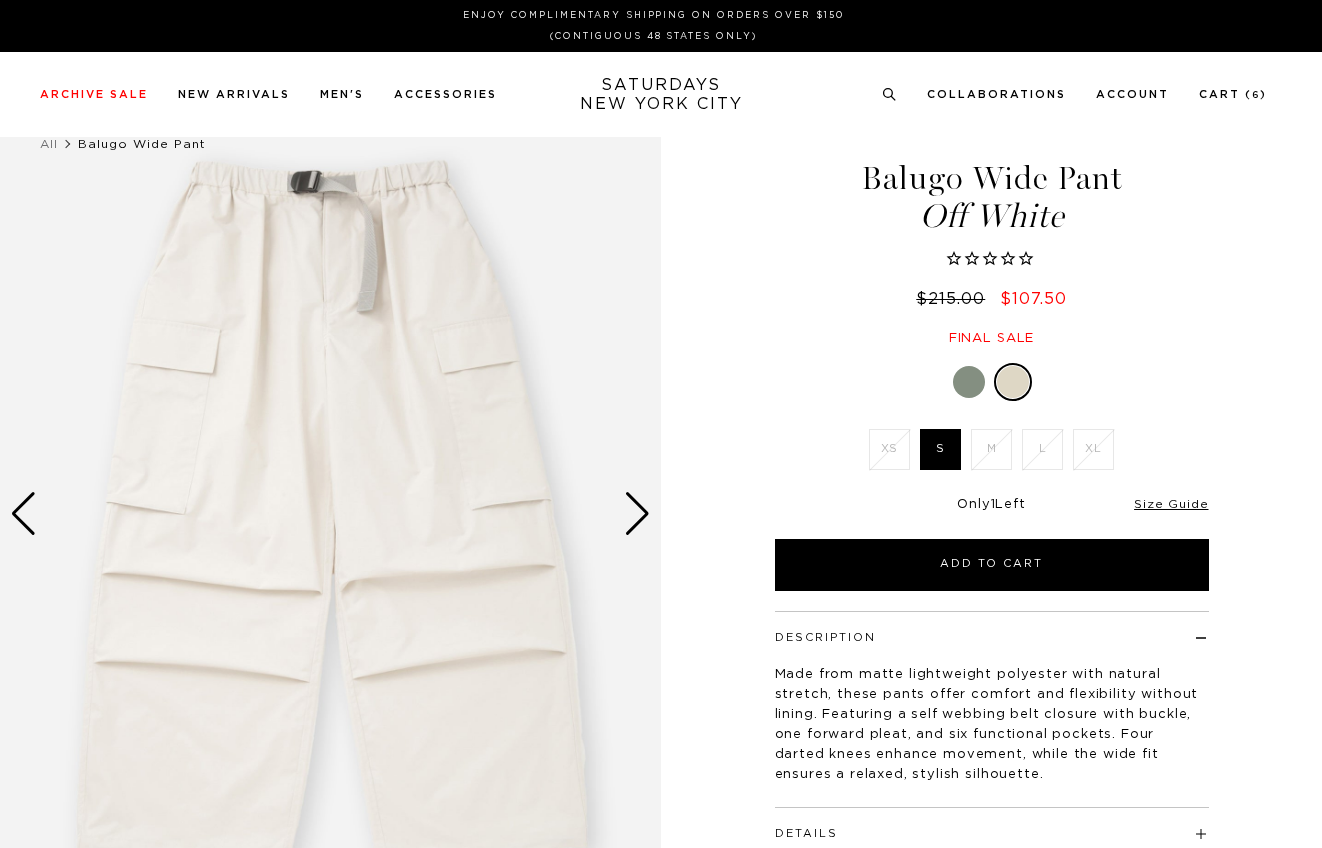 scroll, scrollTop: 0, scrollLeft: 0, axis: both 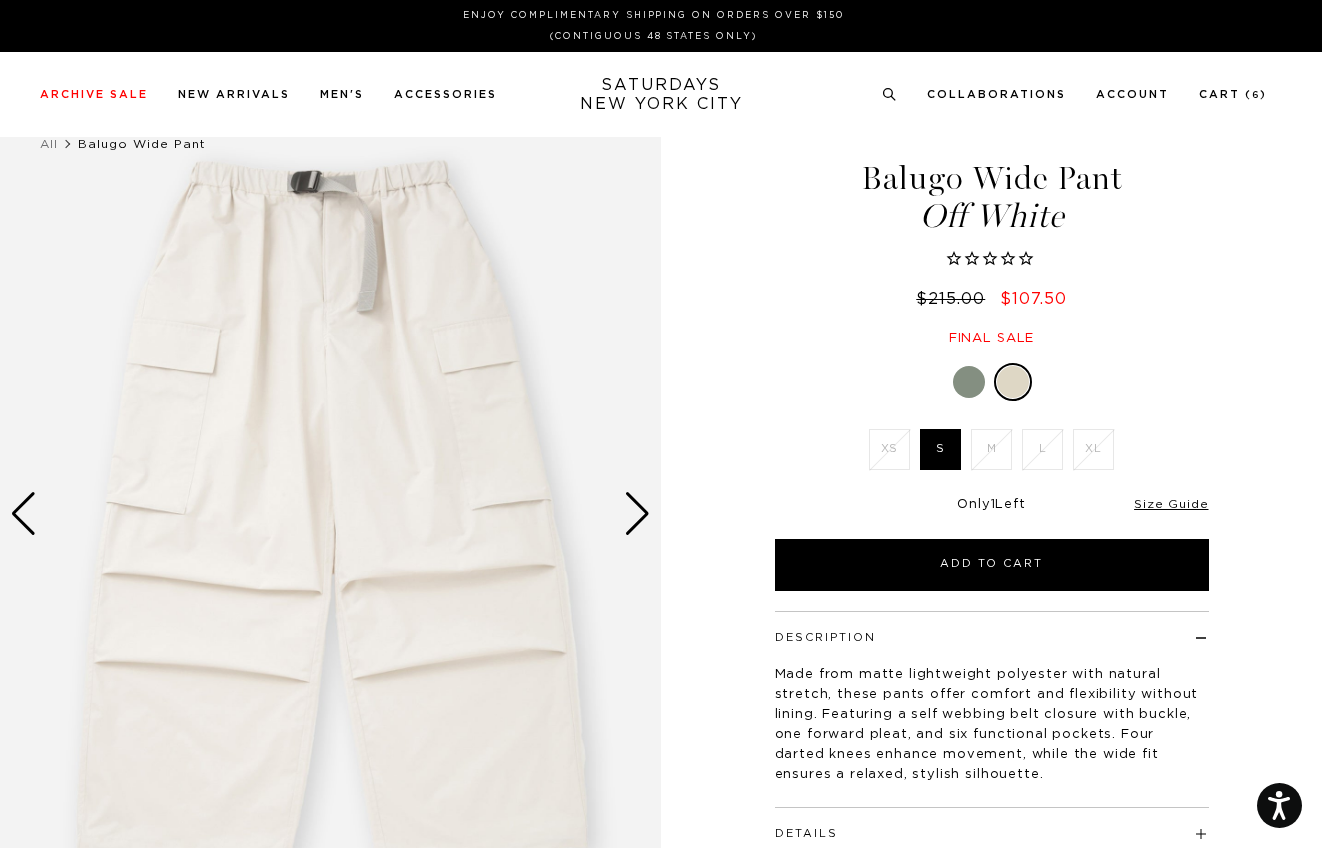 click at bounding box center [637, 514] 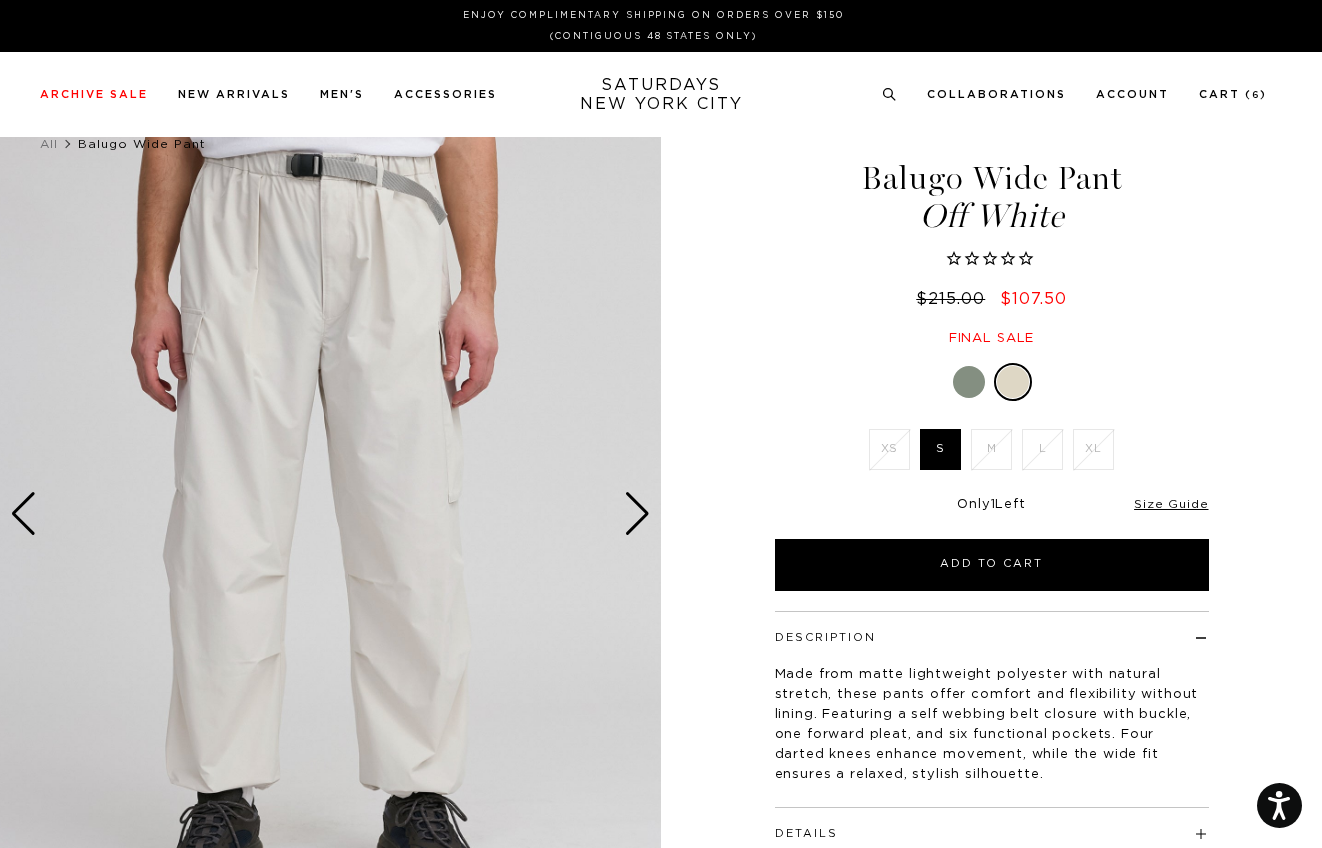 click at bounding box center [637, 514] 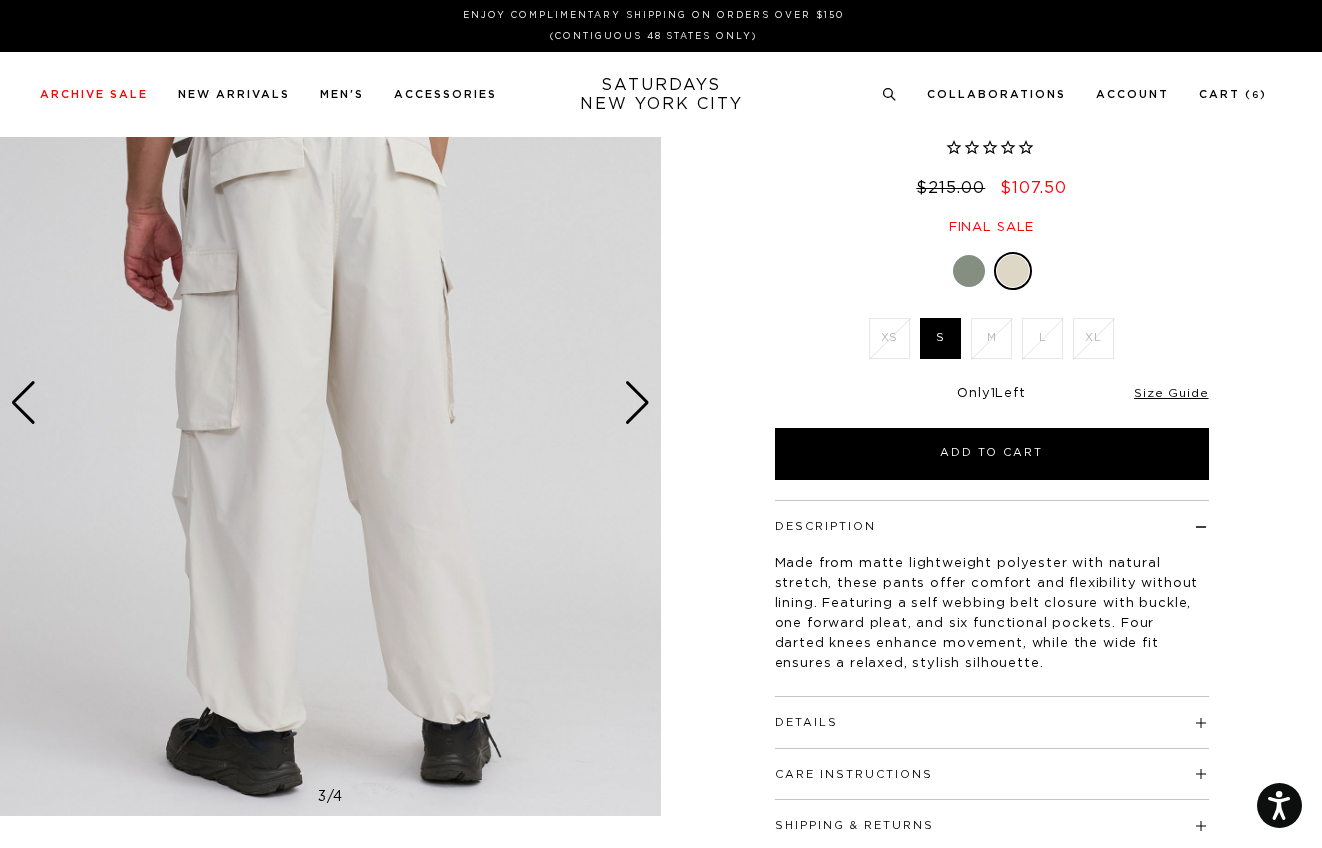 scroll, scrollTop: 119, scrollLeft: 0, axis: vertical 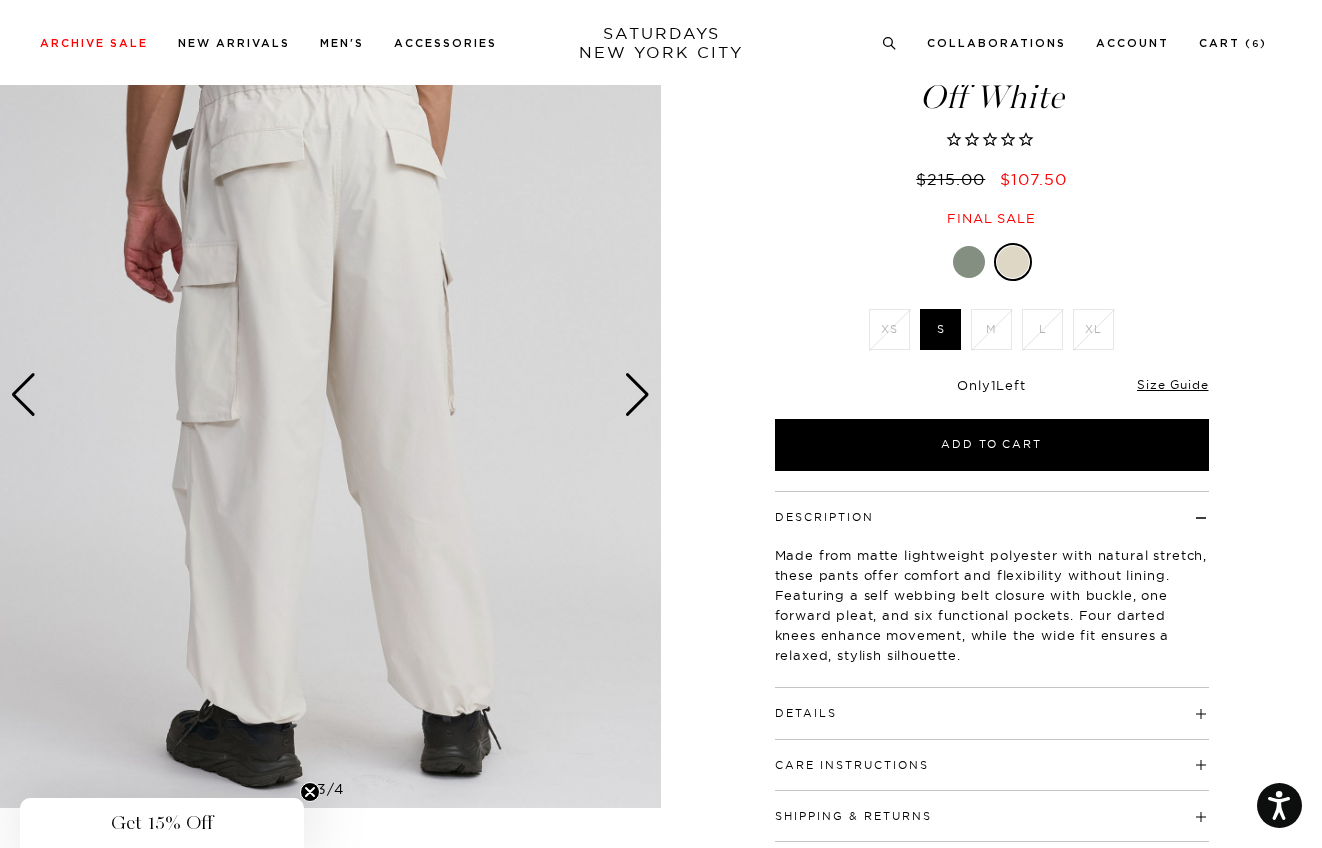 click at bounding box center (637, 395) 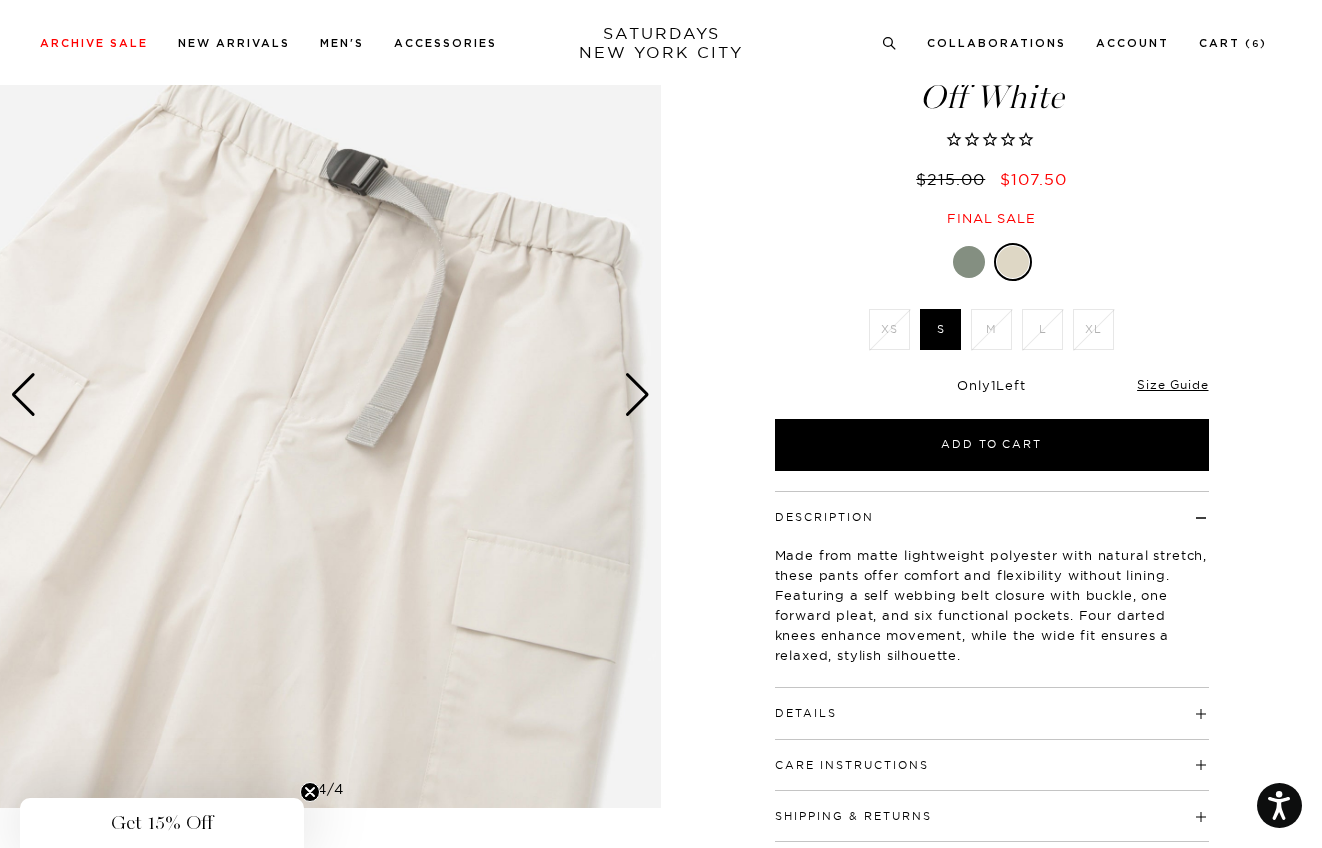 click at bounding box center (637, 395) 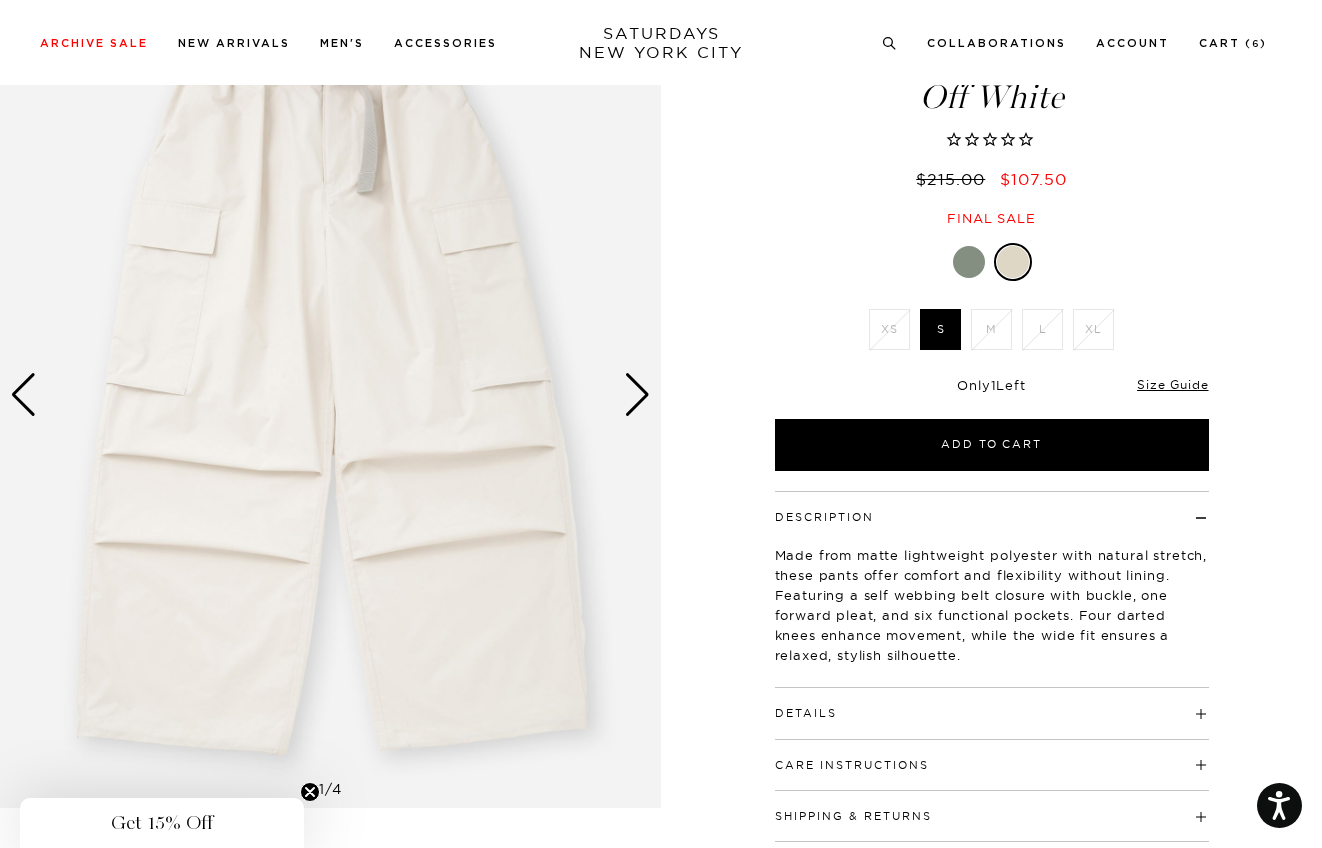click at bounding box center [637, 395] 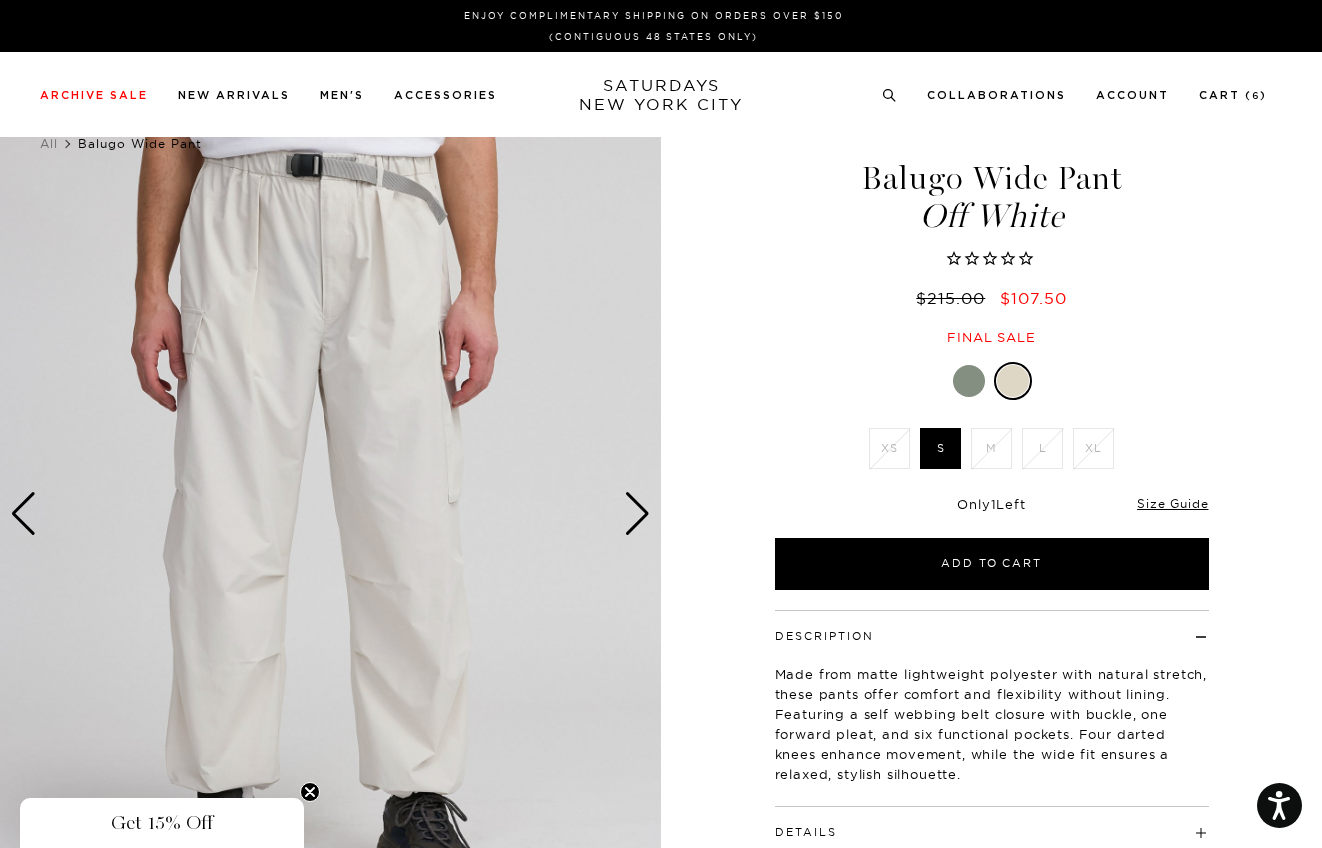 scroll, scrollTop: 0, scrollLeft: 0, axis: both 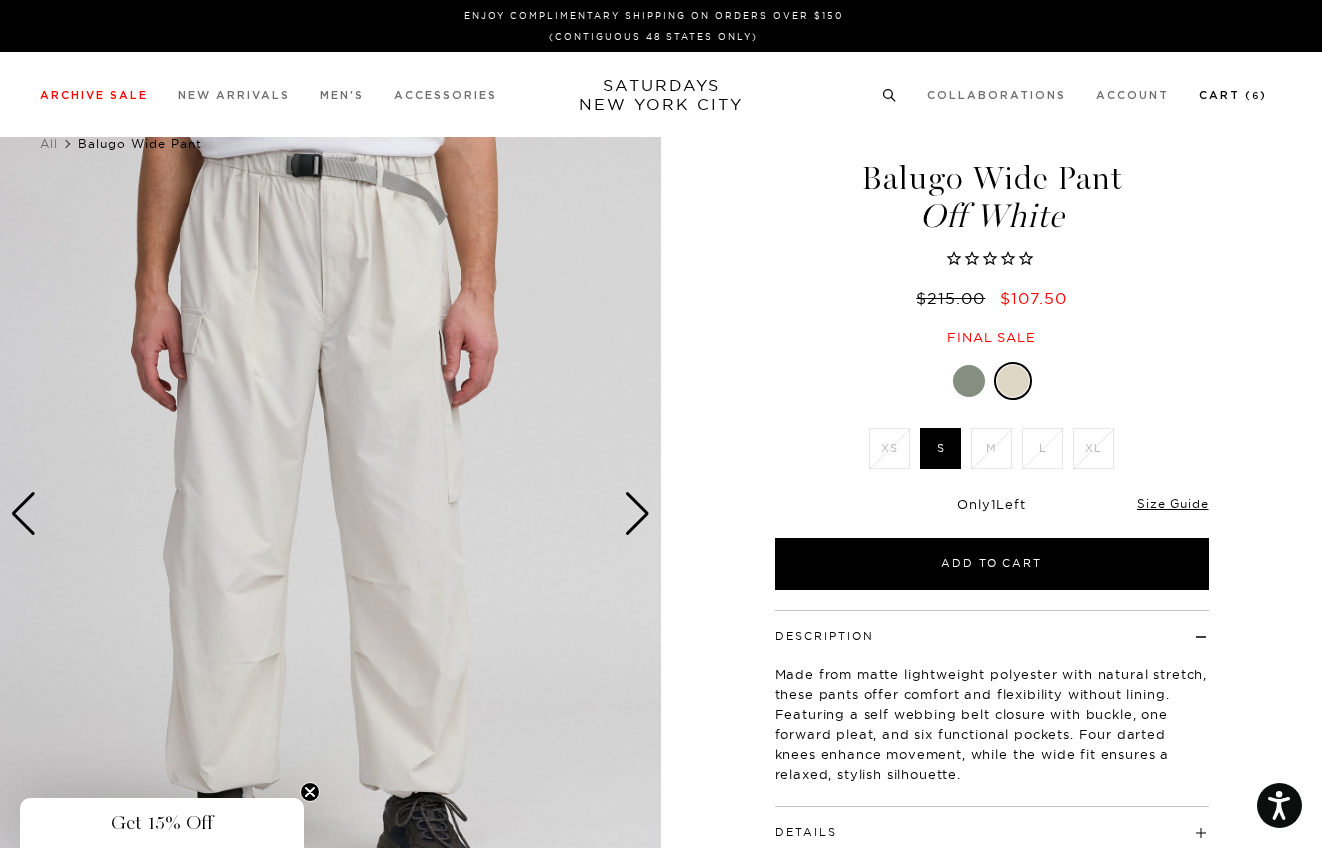 click on "Cart ( 6 )" at bounding box center (1233, 95) 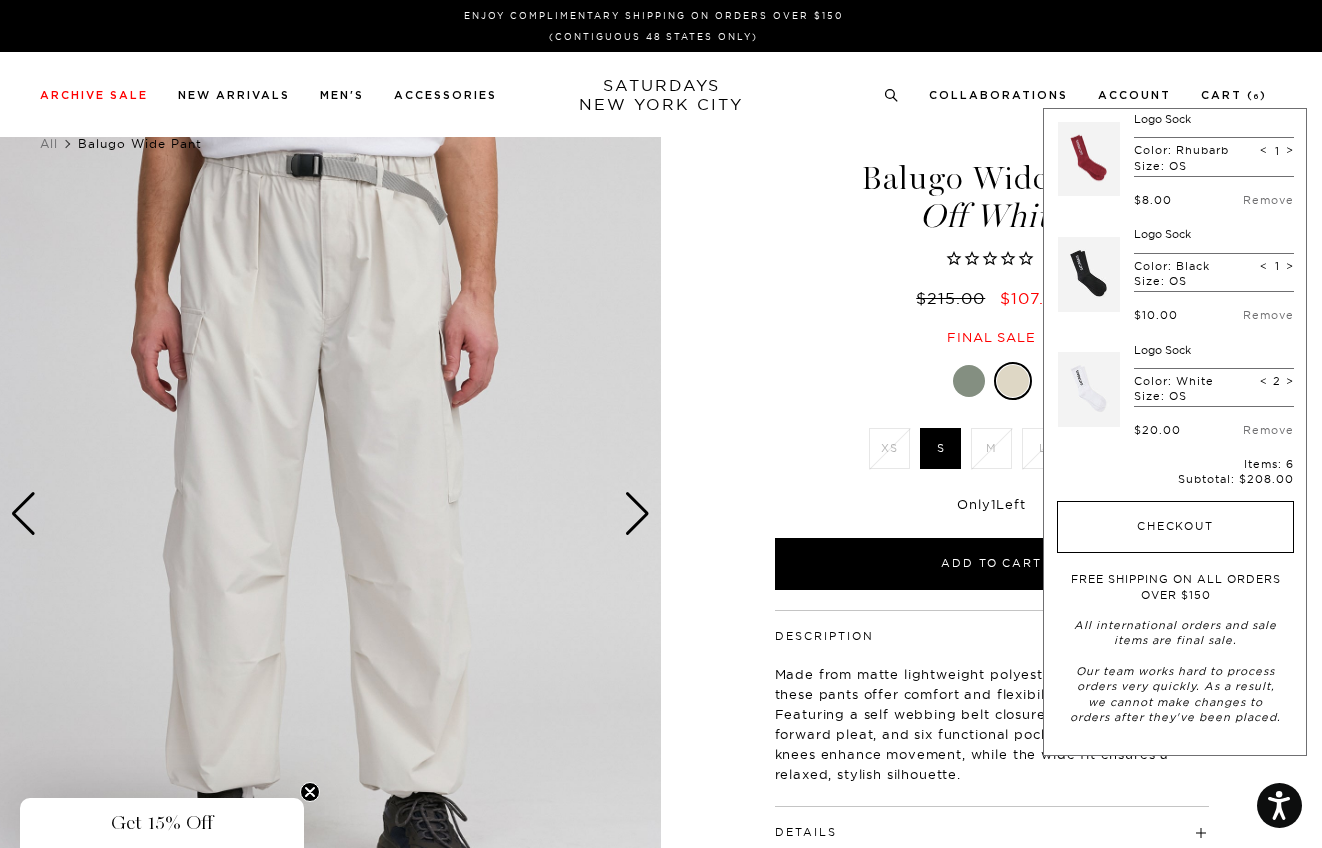 scroll, scrollTop: 254, scrollLeft: 0, axis: vertical 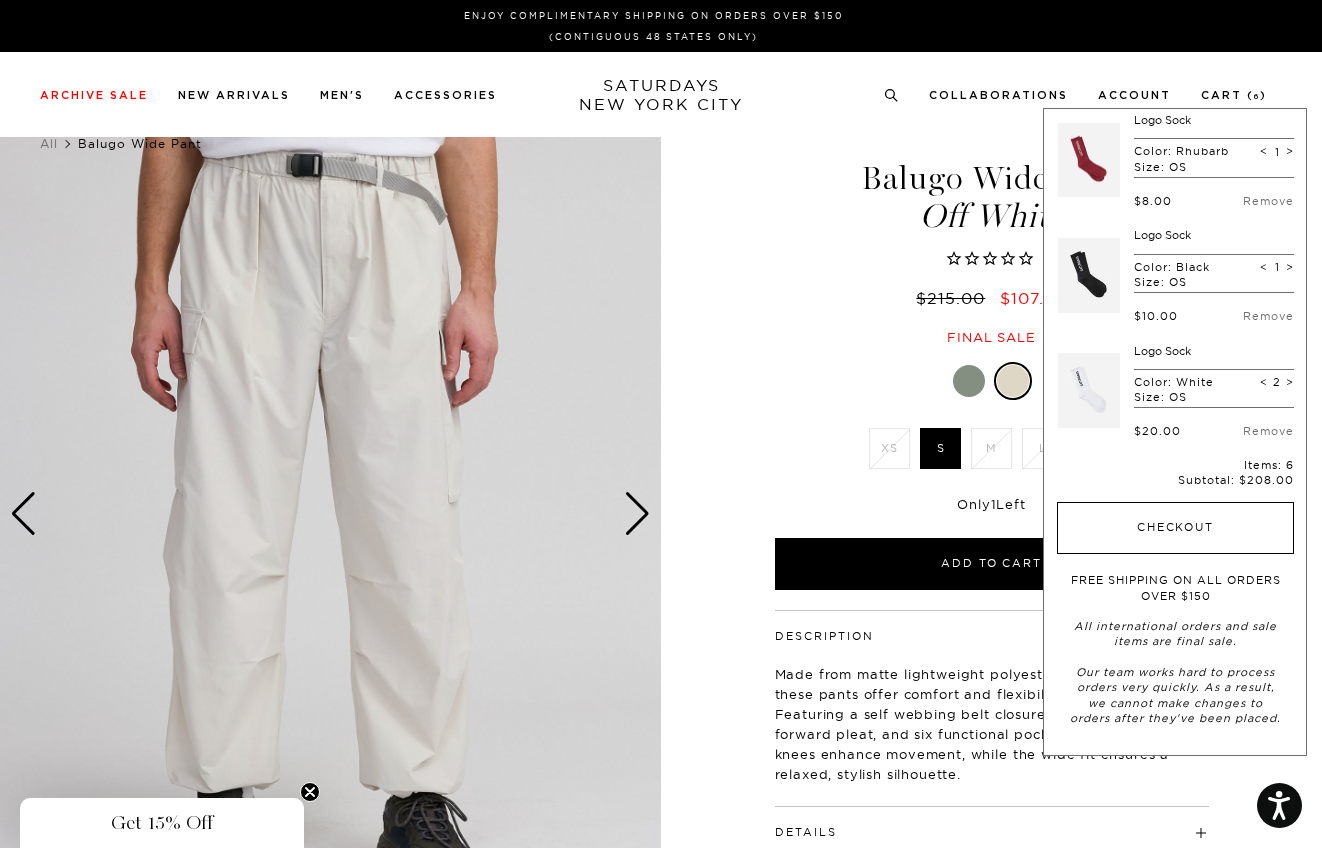 click on "Checkout" at bounding box center (1175, 528) 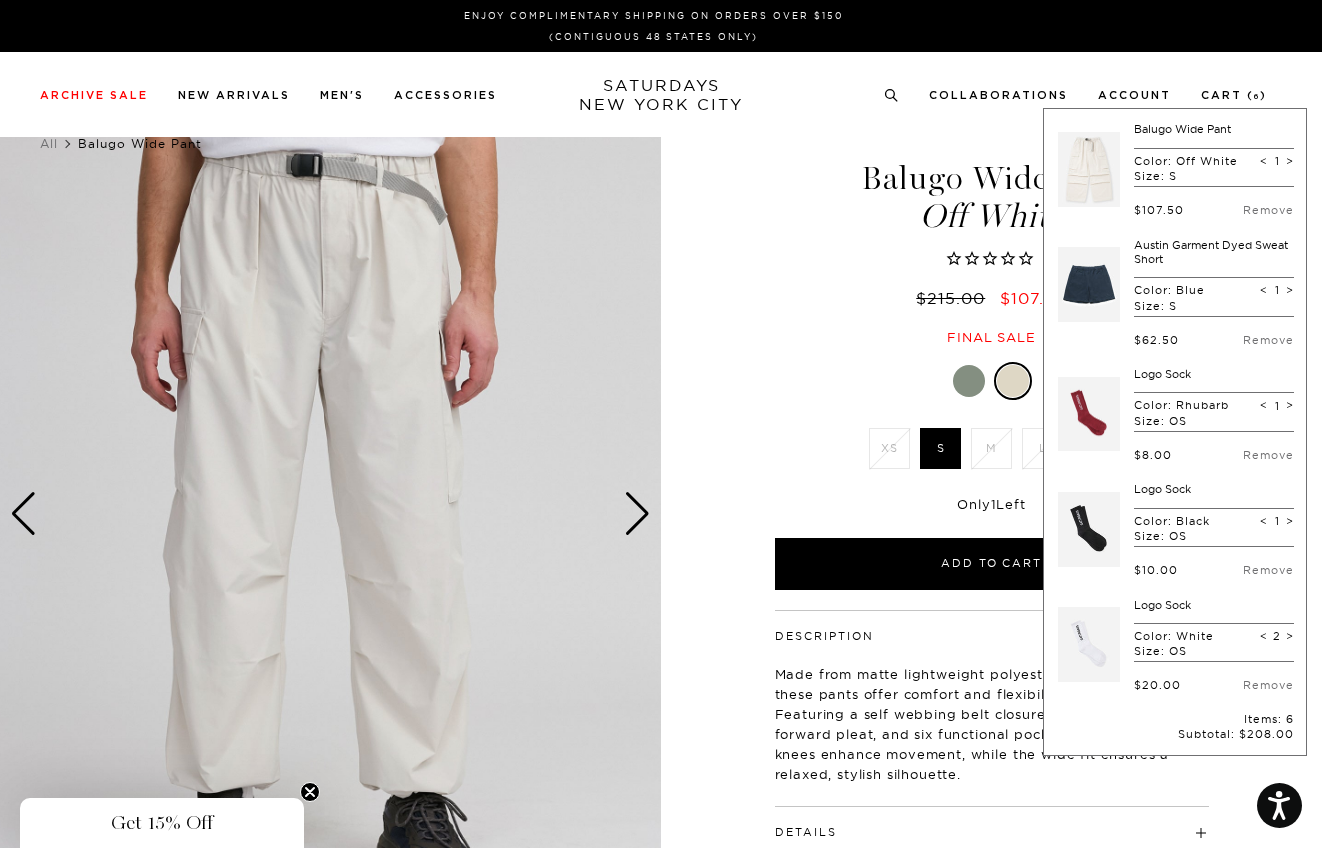 scroll, scrollTop: 0, scrollLeft: 0, axis: both 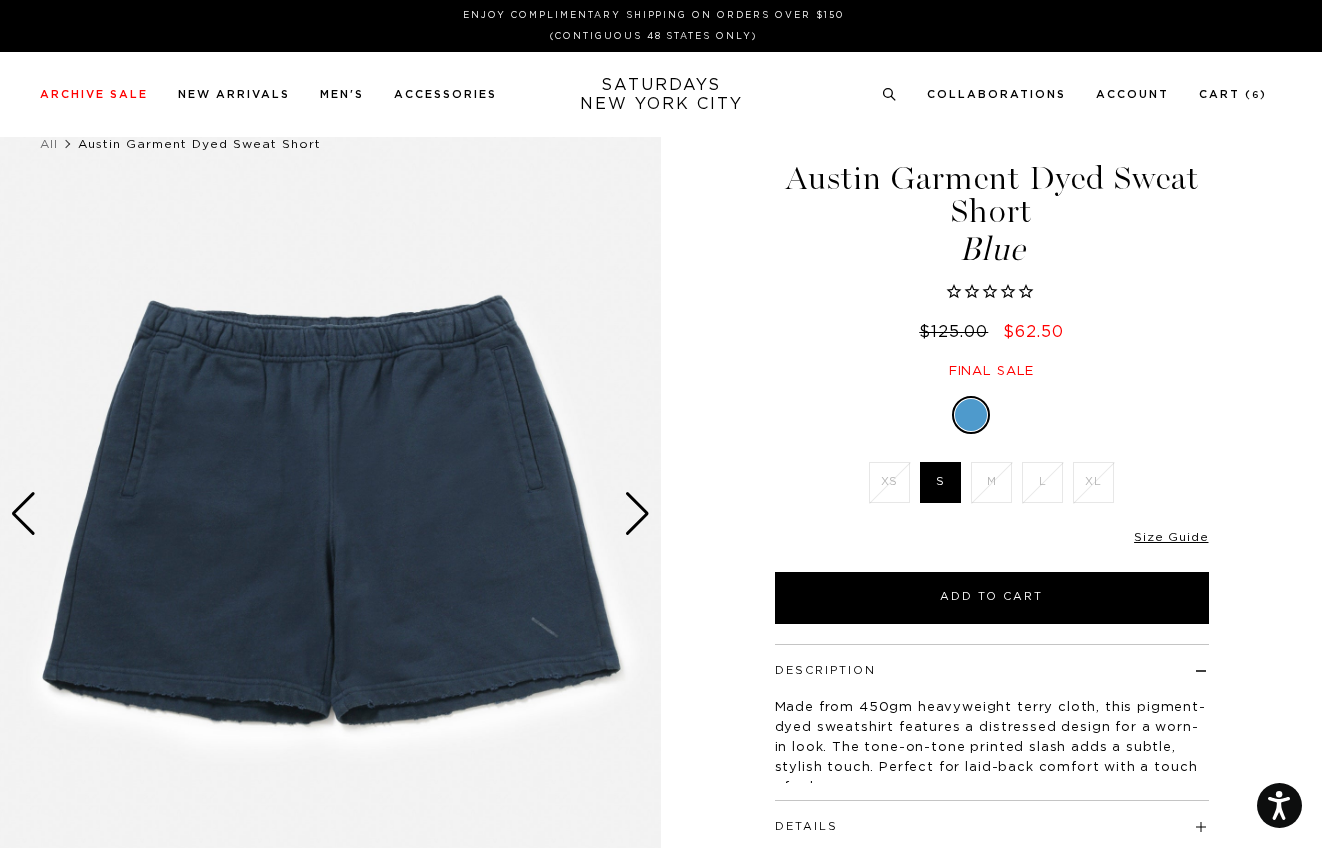 click at bounding box center [637, 514] 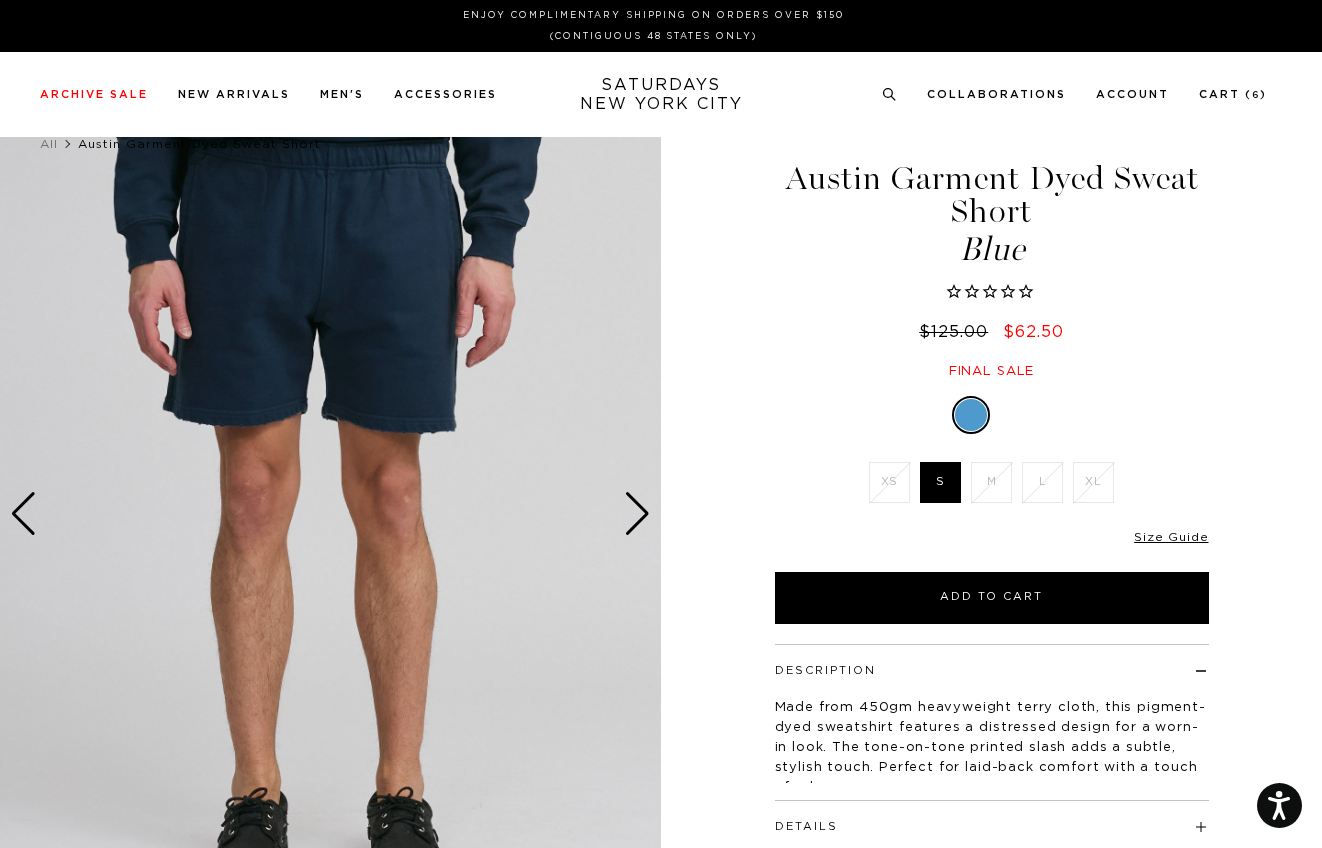 click at bounding box center (637, 514) 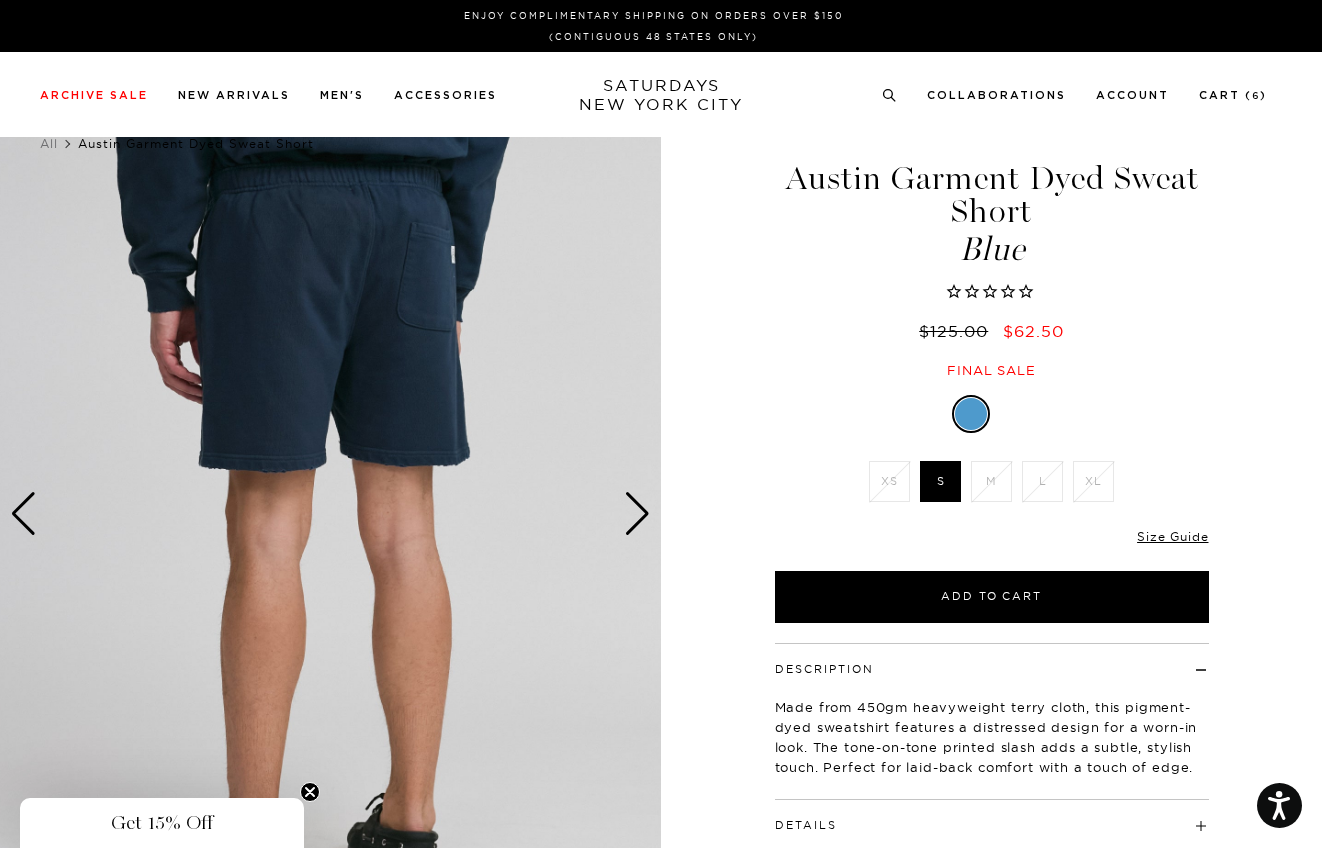 click at bounding box center [637, 514] 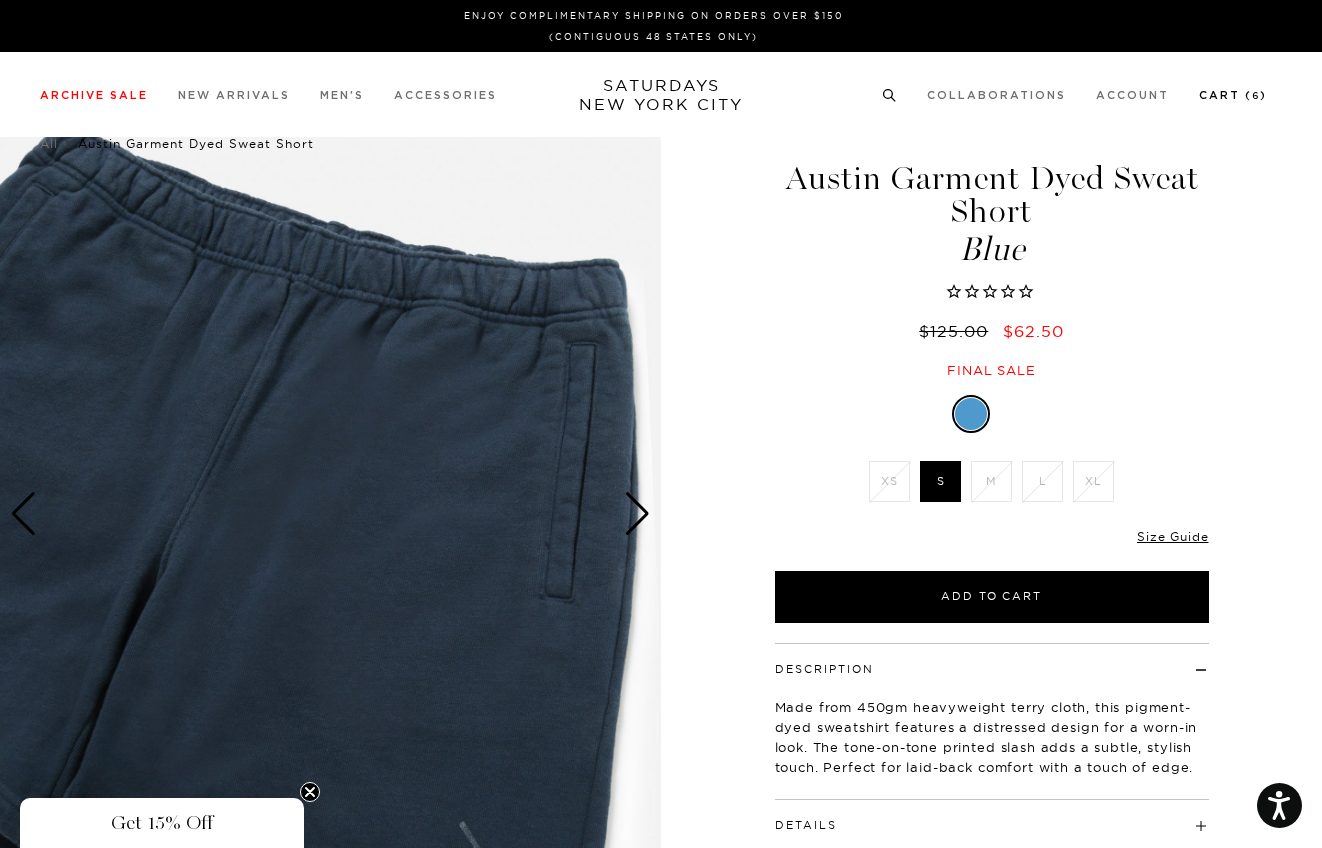 click on "Cart ( 6 )" at bounding box center [1233, 95] 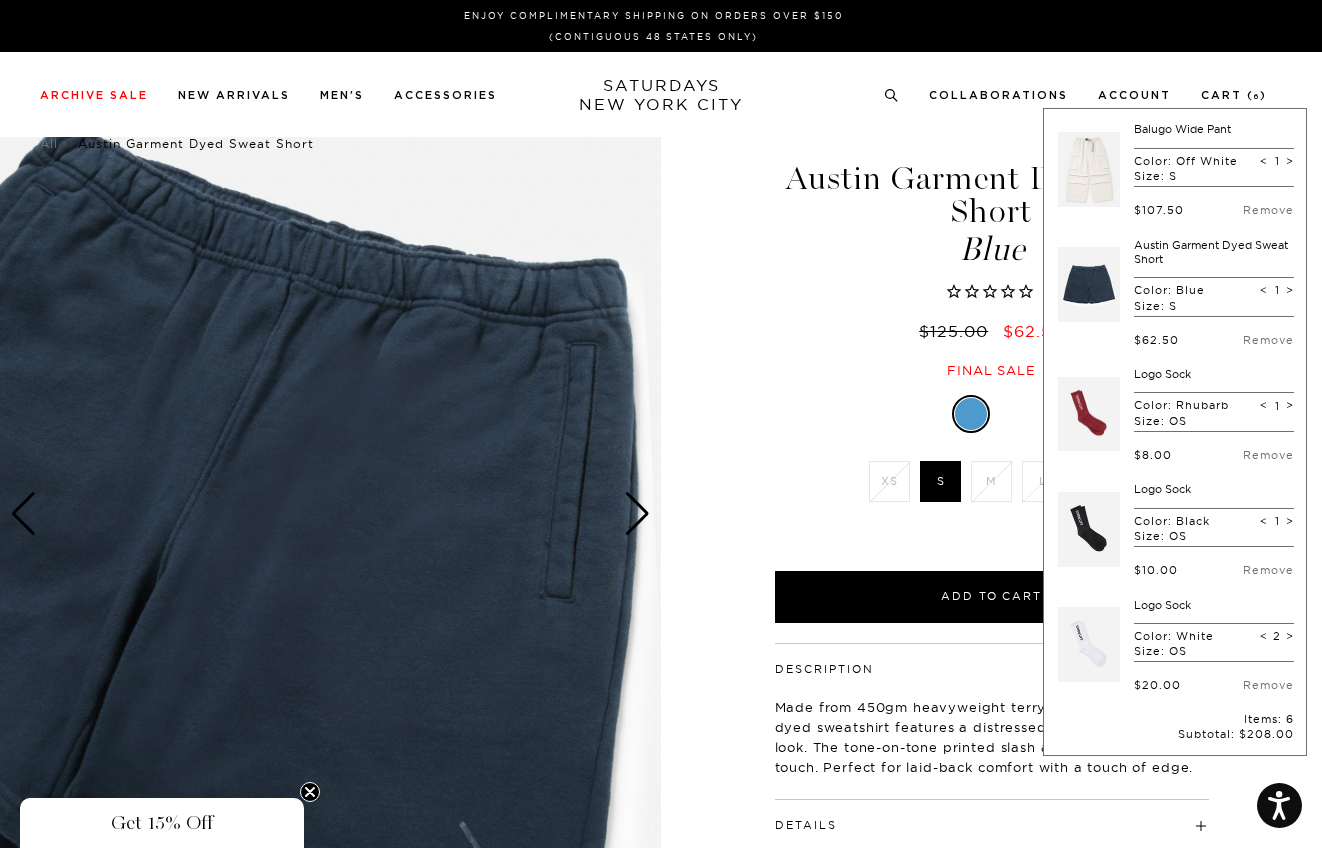 click on "Logo Sock" at bounding box center [1162, 374] 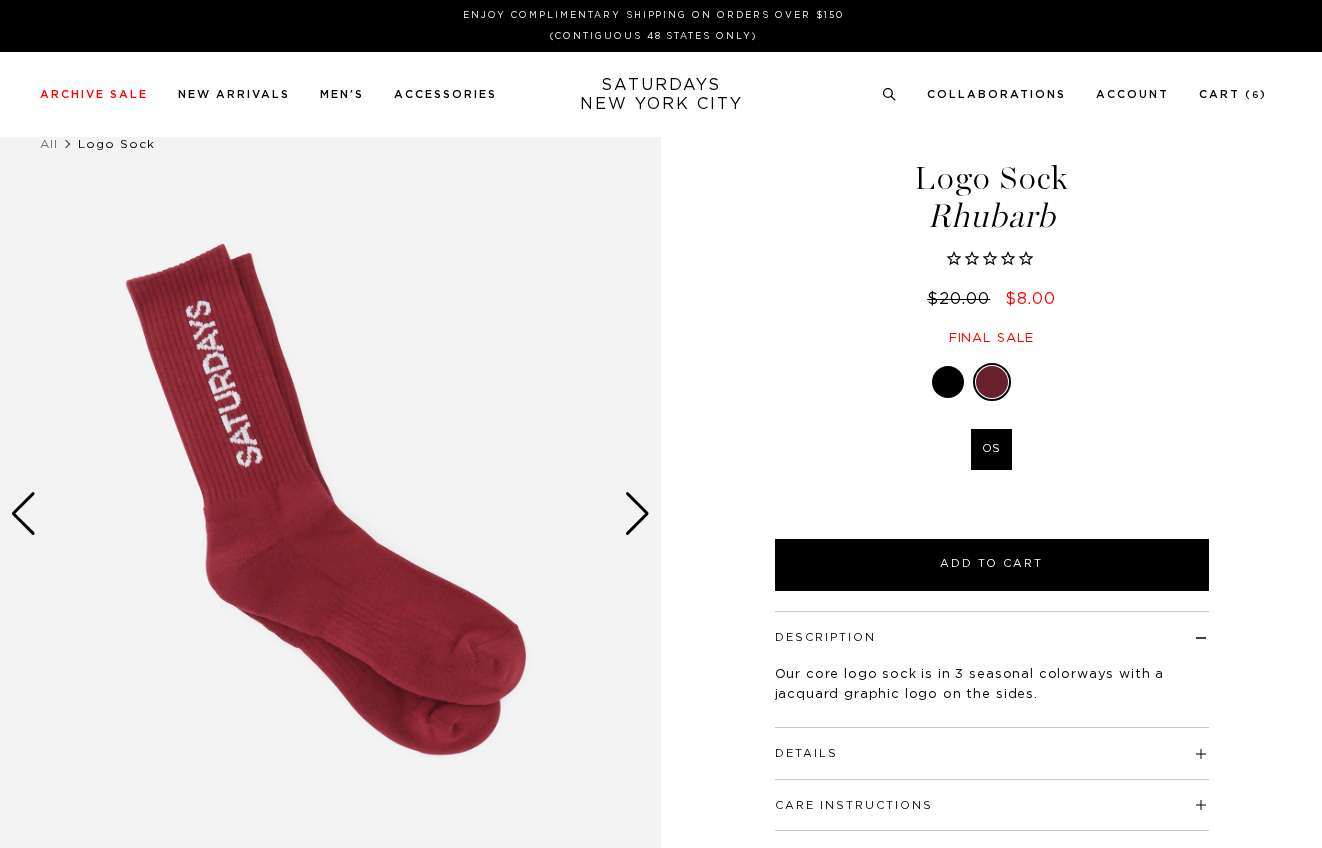 scroll, scrollTop: 0, scrollLeft: 0, axis: both 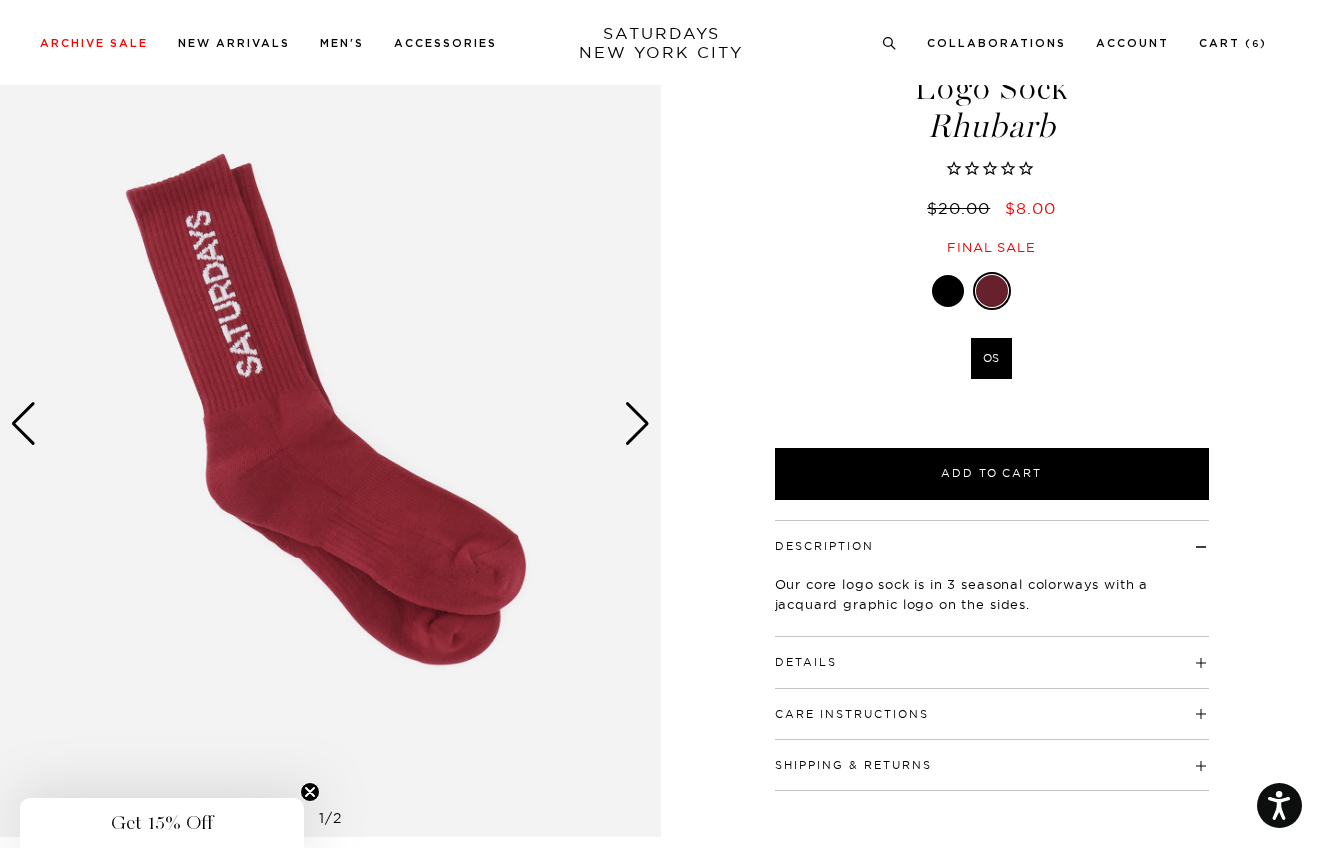 click at bounding box center [637, 424] 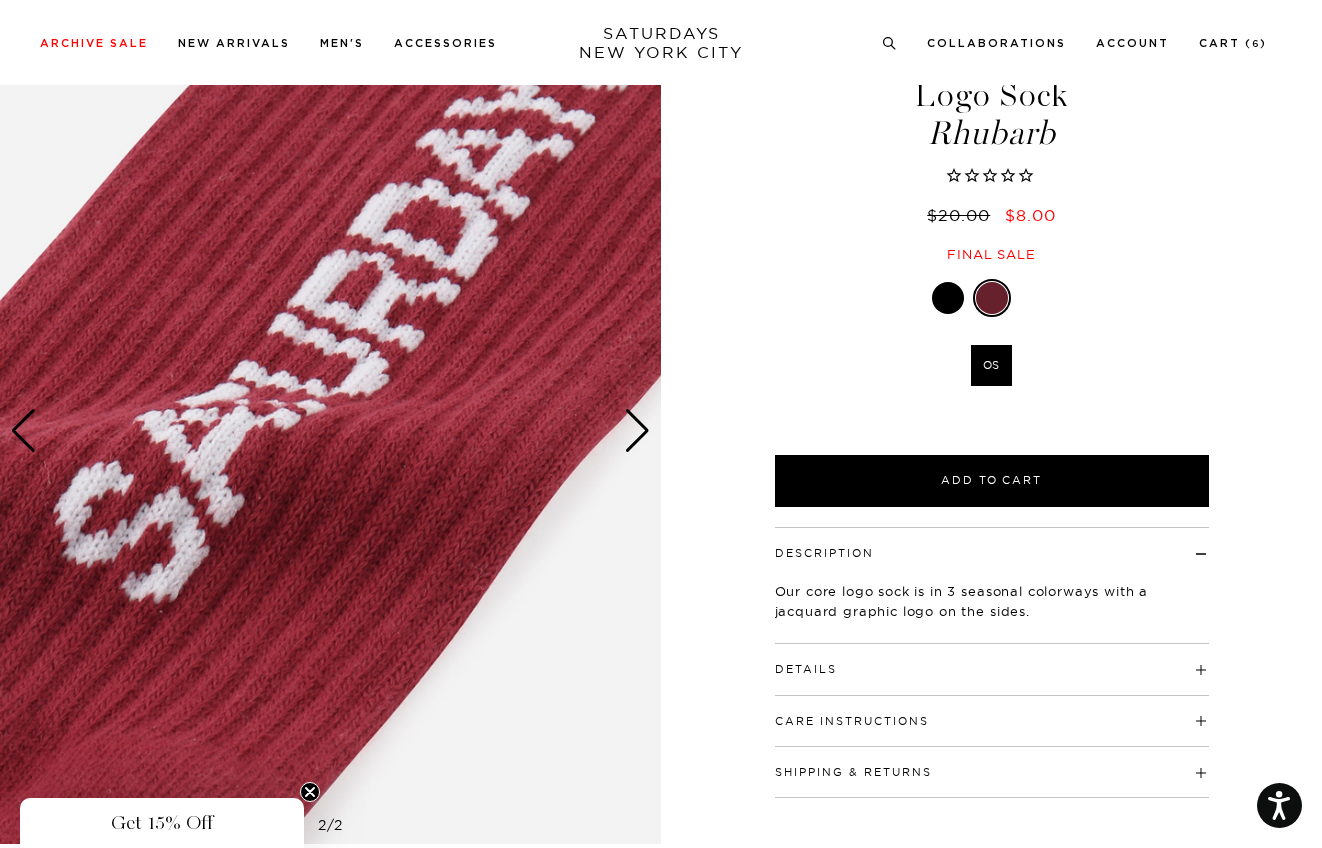 click on "Details
80% Cotton, 15% Polyester, 5% Spandex One size fits all Classic athletic crew sock Knit-in Saturdays logo This style is final sale" at bounding box center (992, 669) 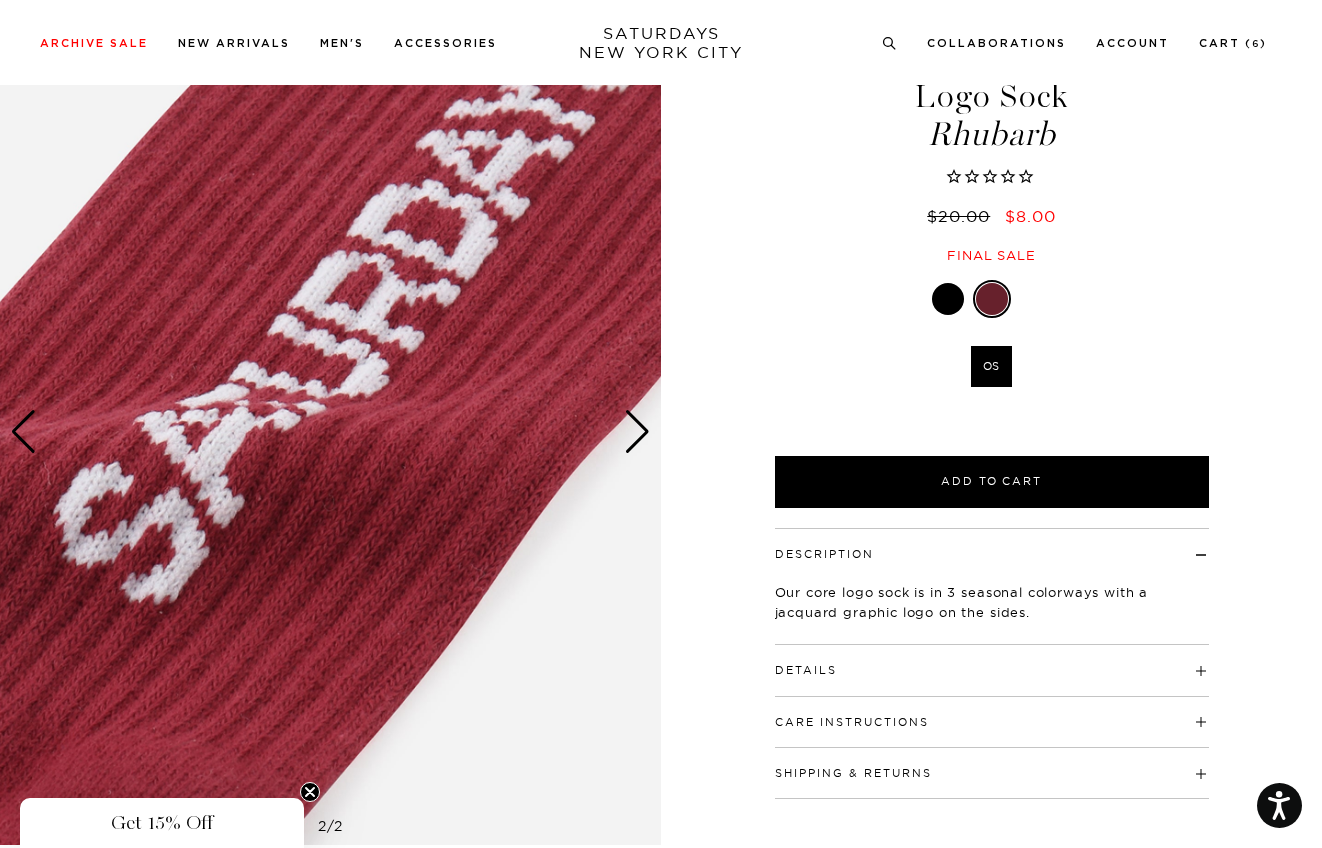 scroll, scrollTop: 81, scrollLeft: 2, axis: both 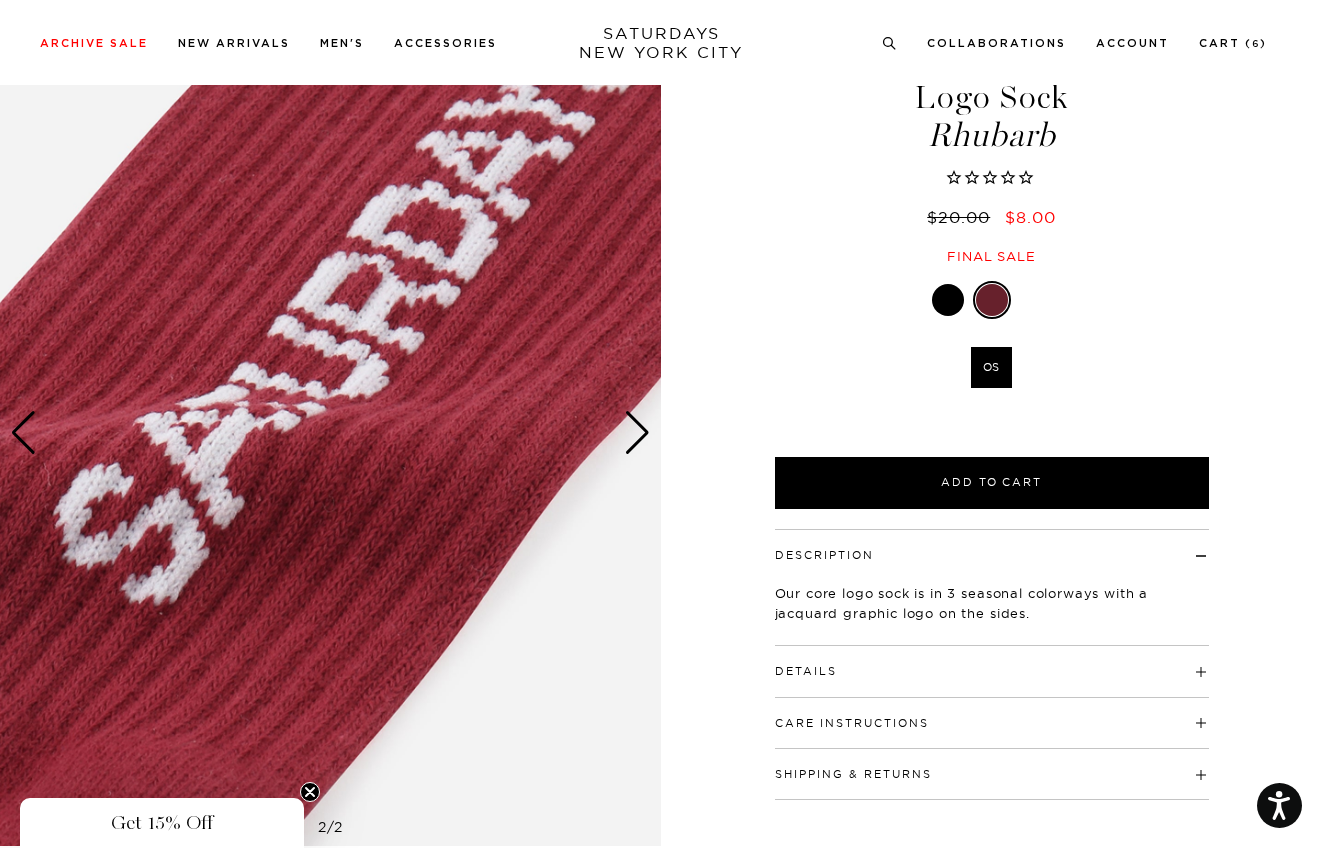 click on "Details" at bounding box center (806, 671) 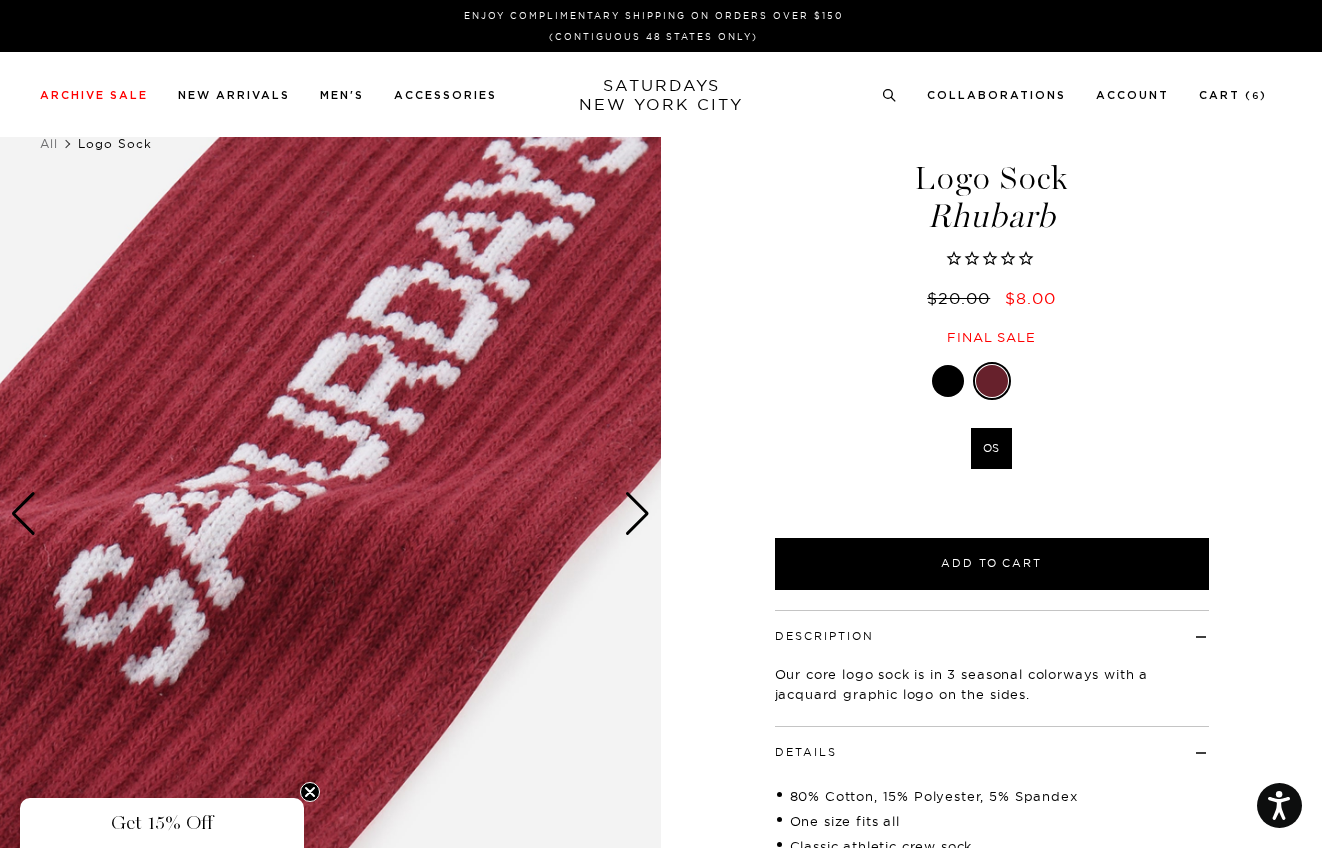 scroll, scrollTop: 0, scrollLeft: 0, axis: both 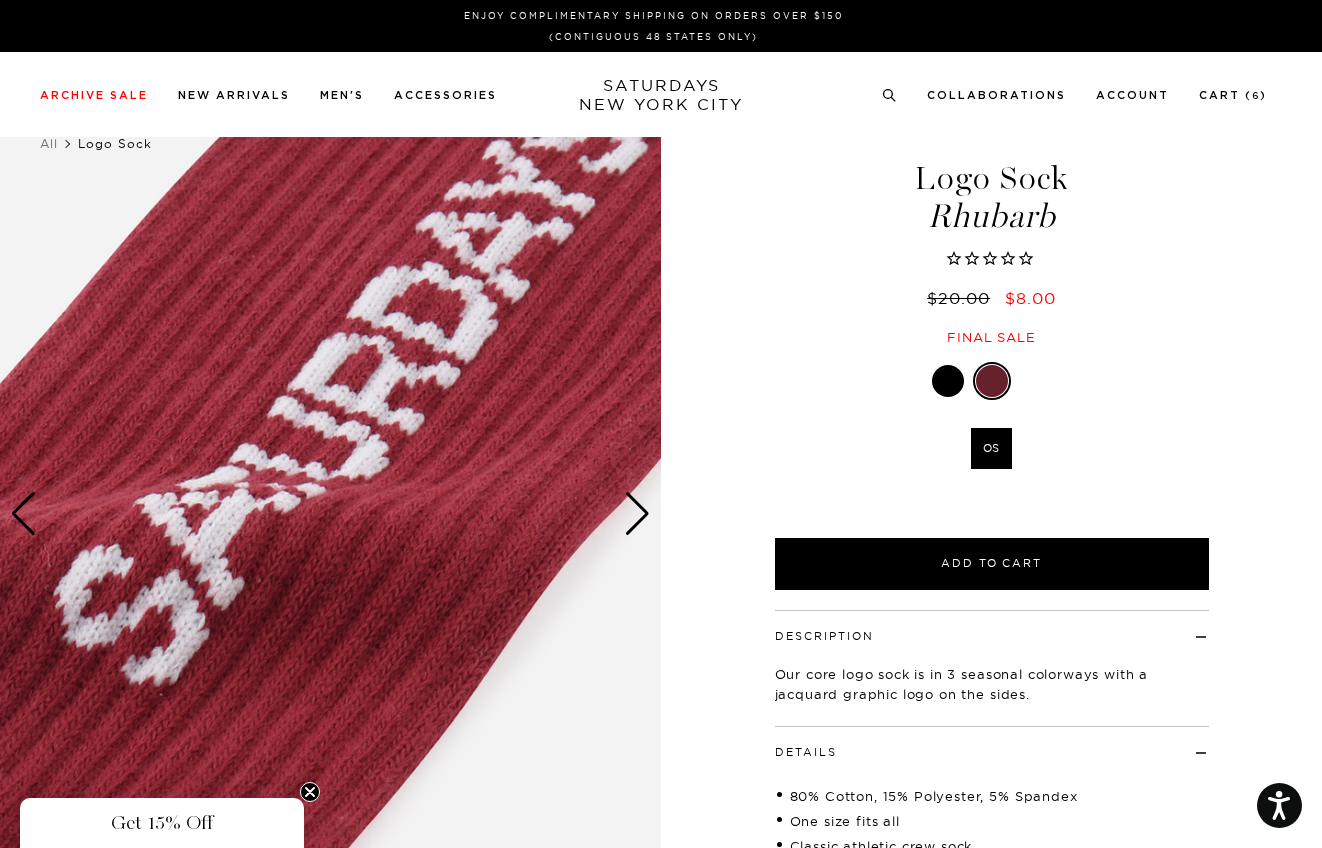 click at bounding box center [637, 514] 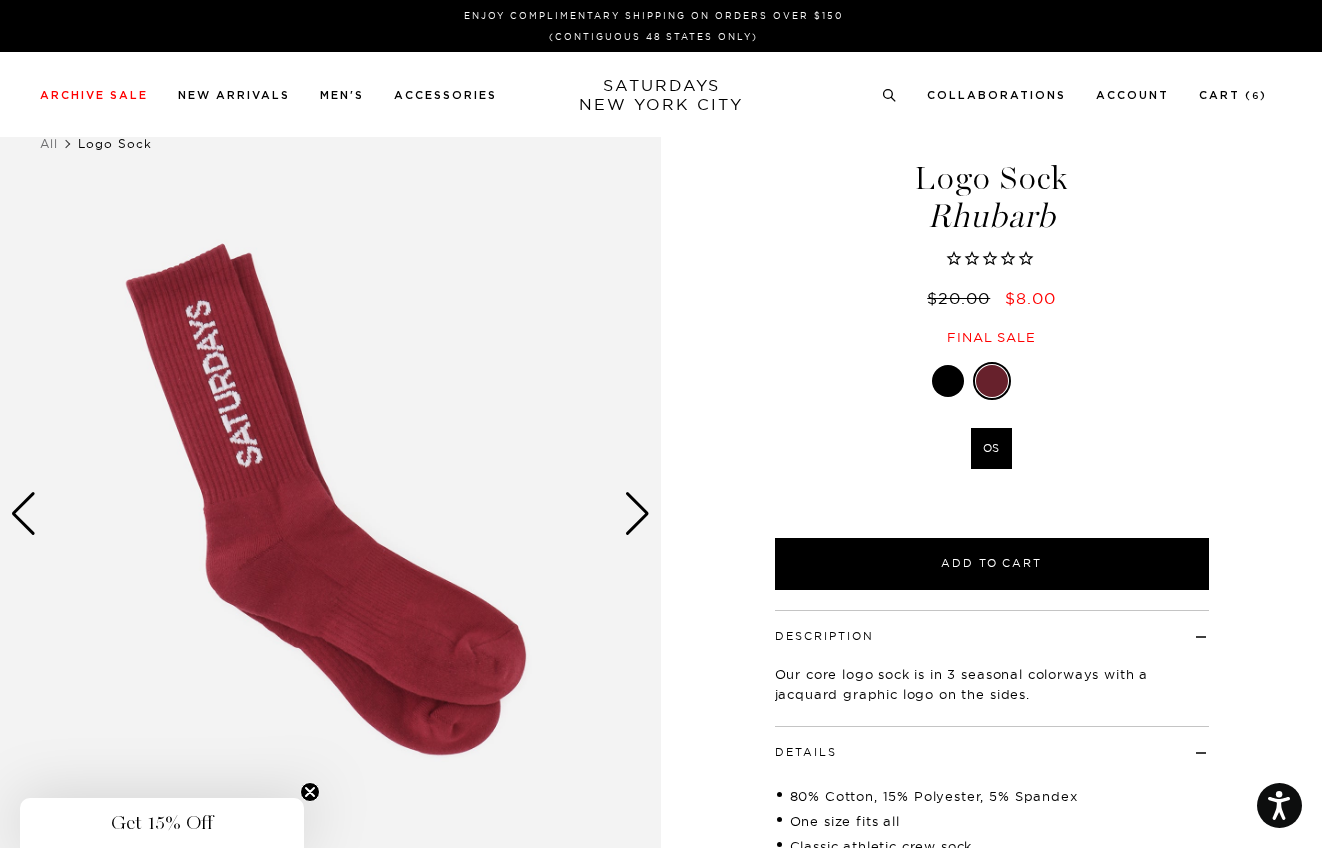 click at bounding box center [330, 514] 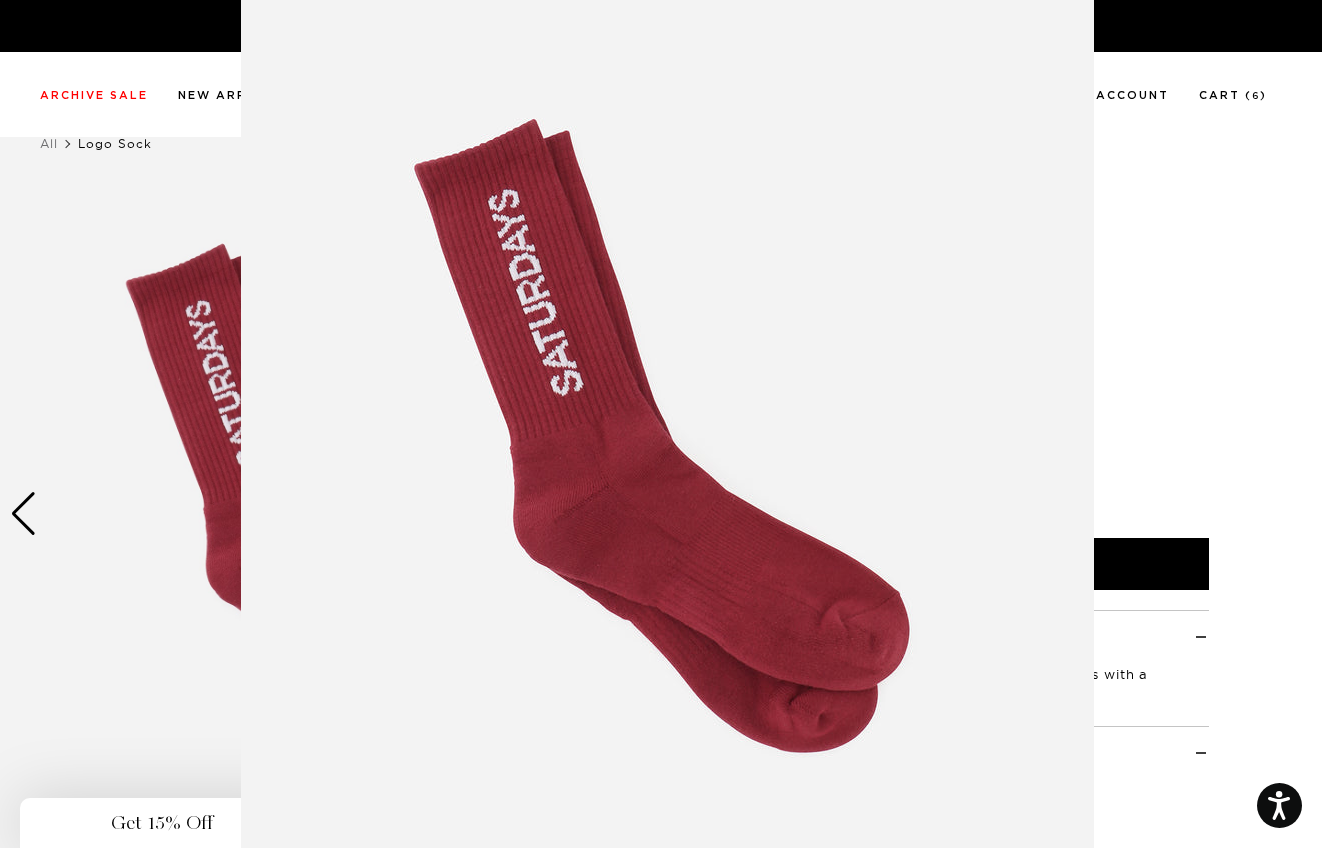 scroll, scrollTop: 54, scrollLeft: 0, axis: vertical 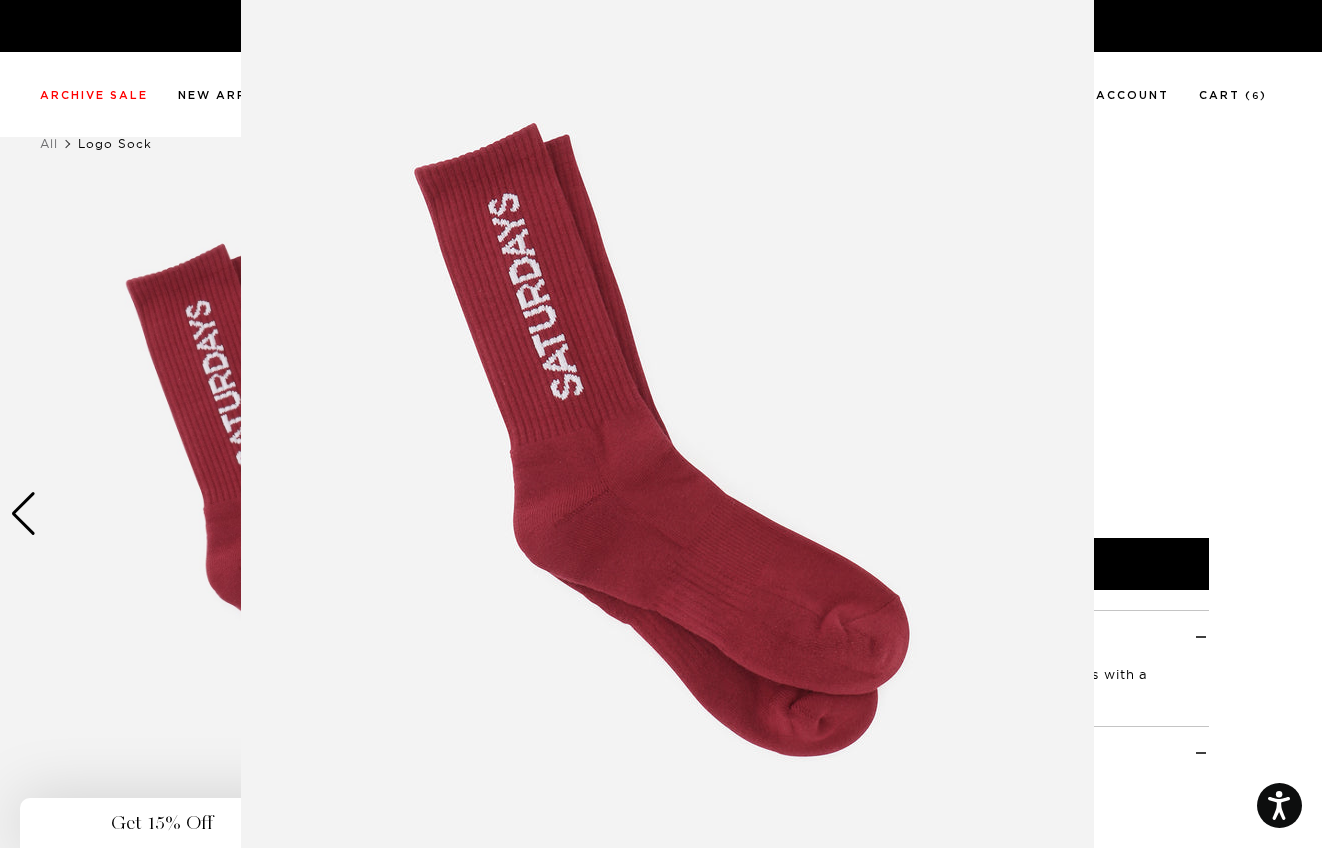 click at bounding box center [661, 424] 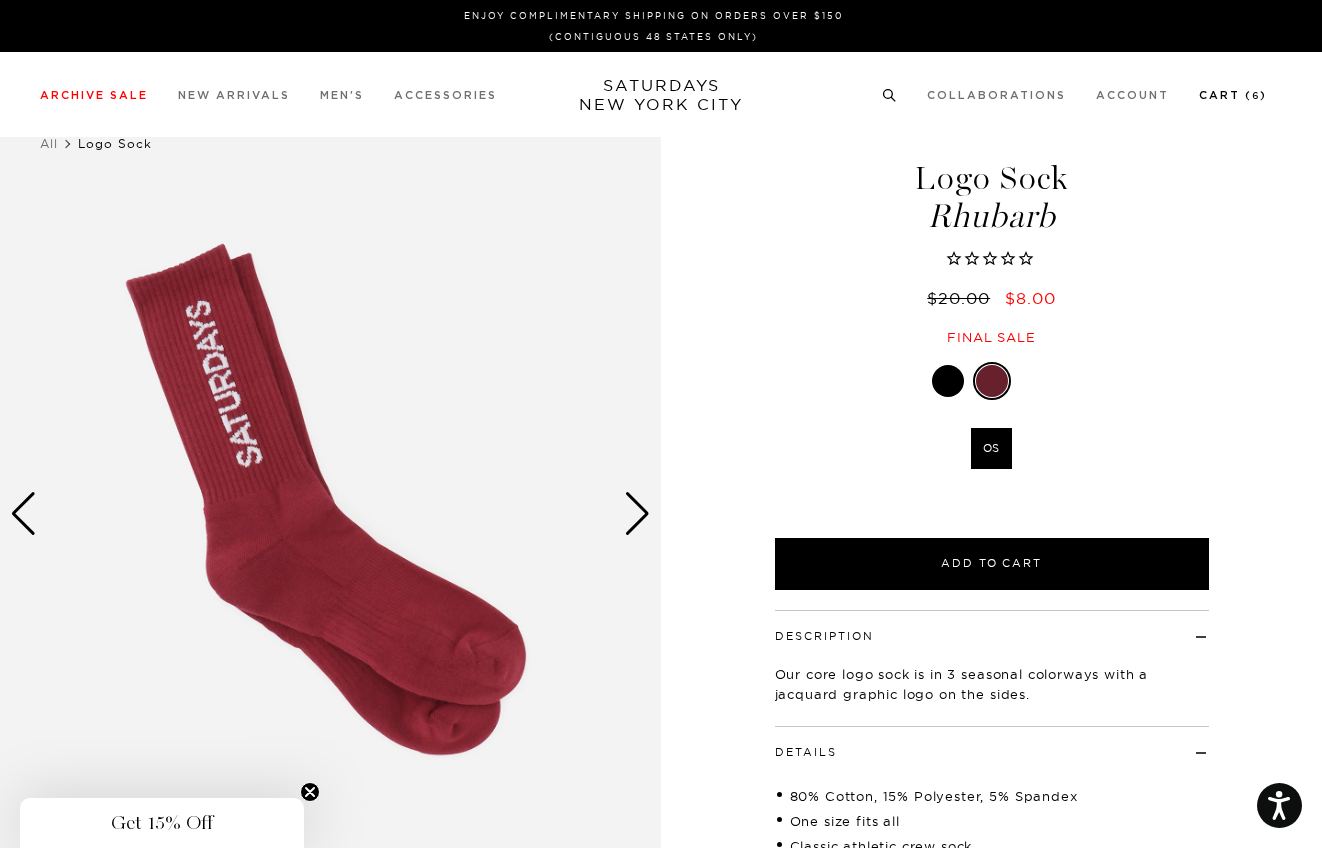 click on "Cart ( 6 )" at bounding box center (1233, 95) 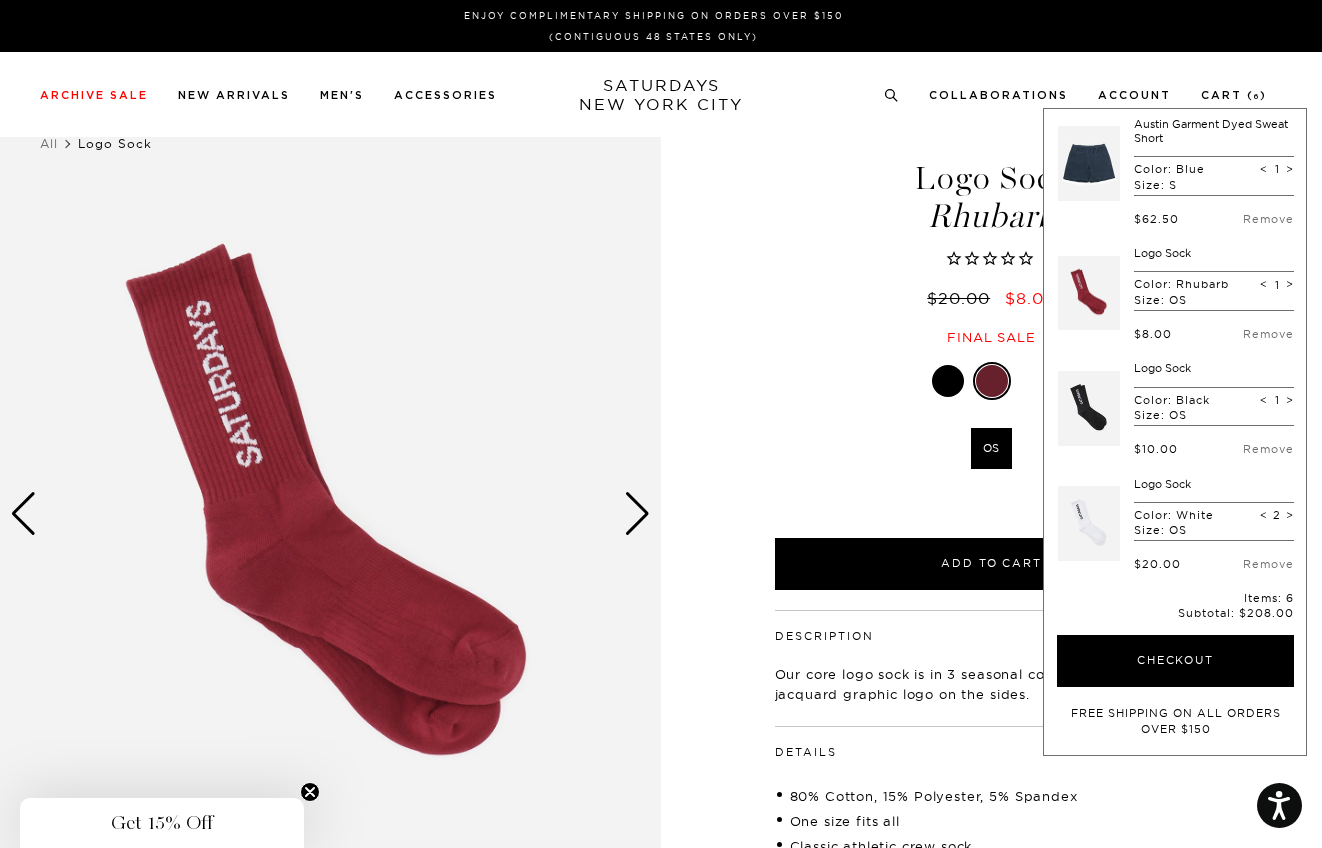 scroll, scrollTop: 148, scrollLeft: 0, axis: vertical 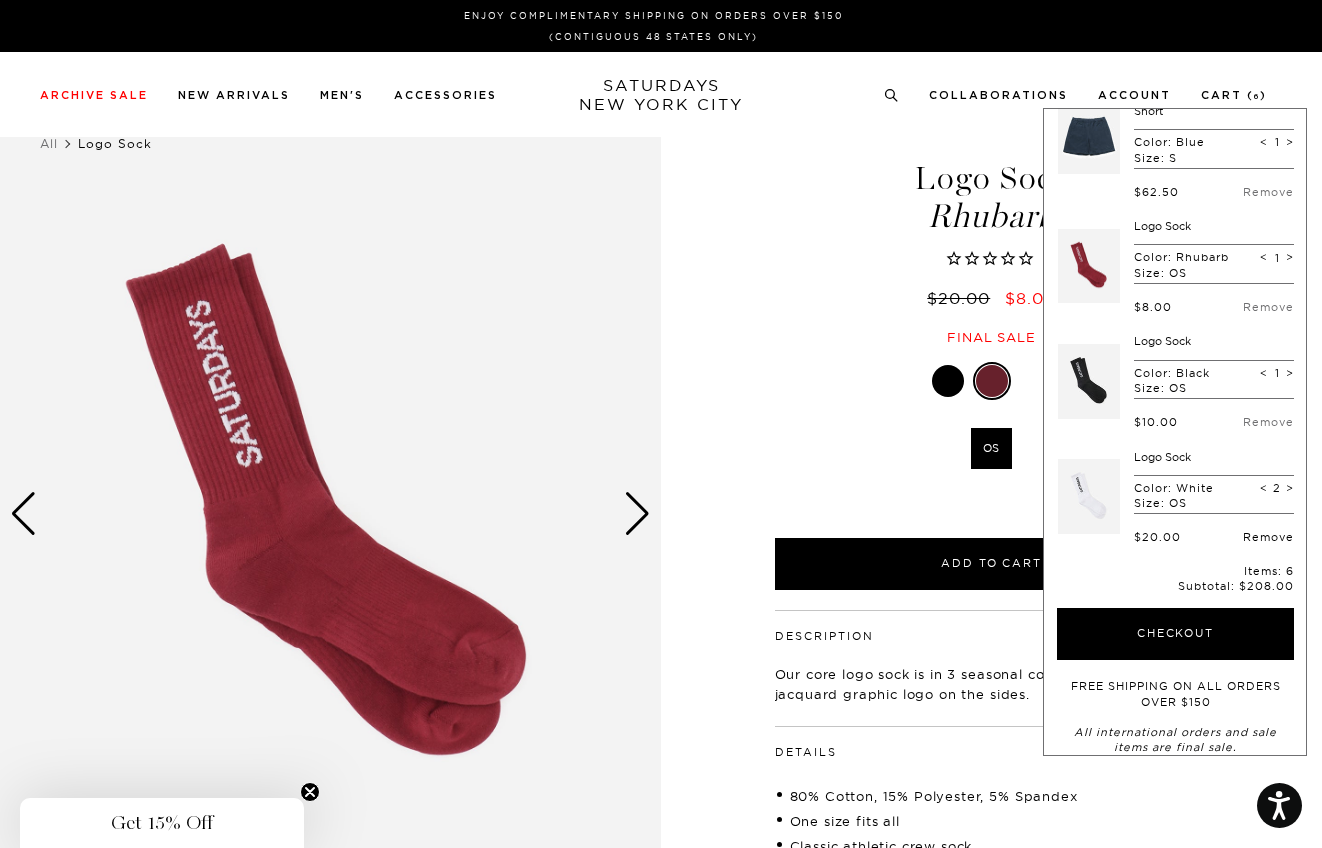 click on "Remove" at bounding box center (1268, 537) 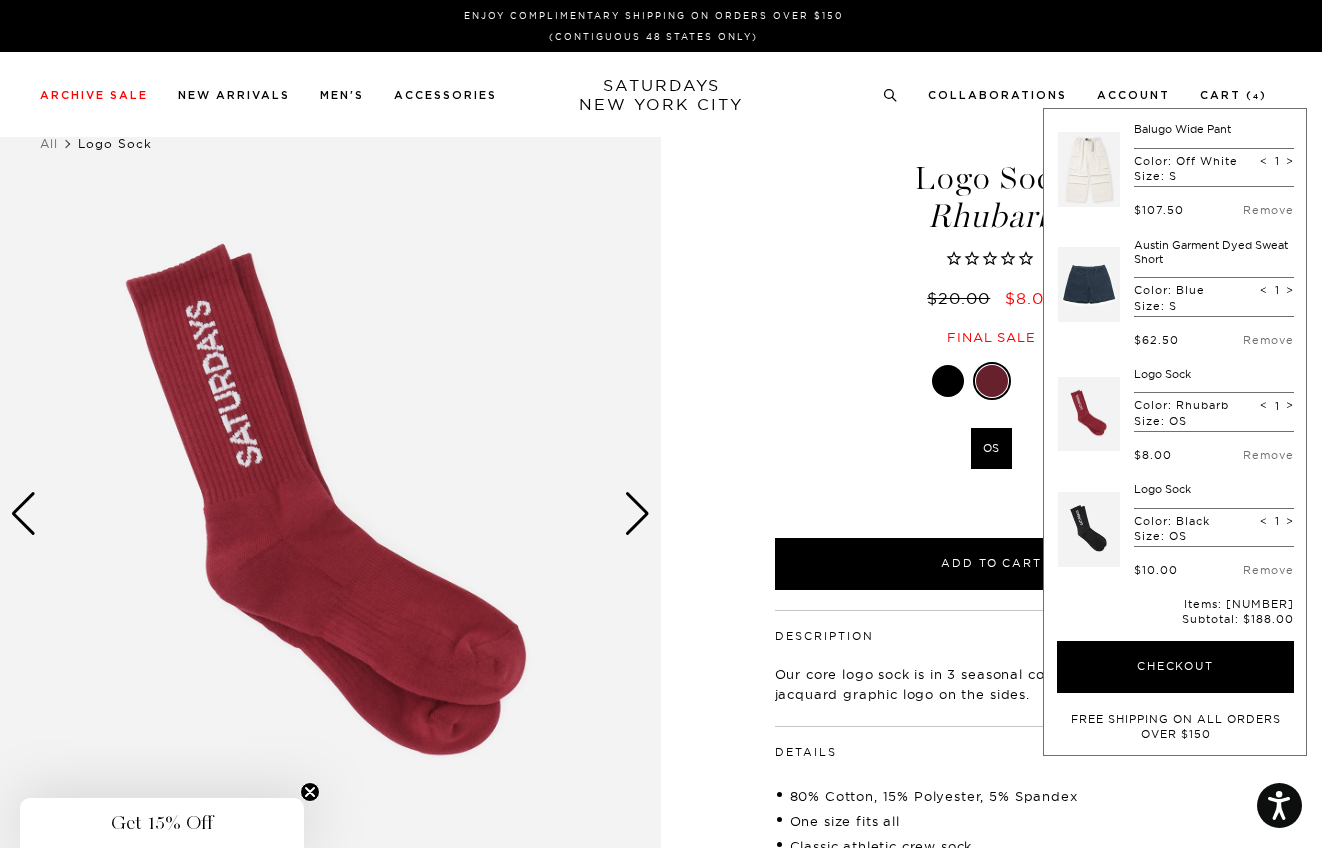 scroll, scrollTop: 0, scrollLeft: 0, axis: both 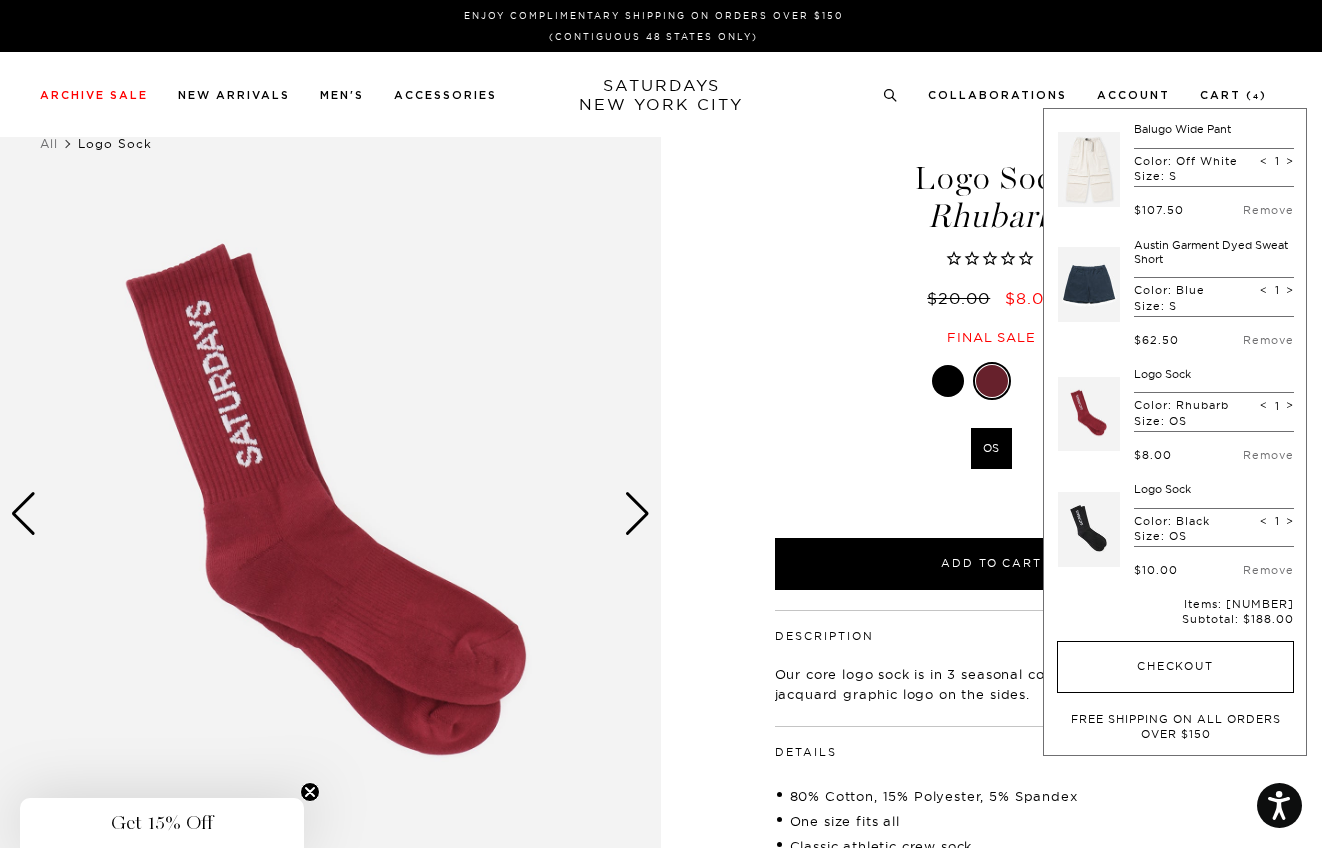 click on "Checkout" at bounding box center (1175, 667) 